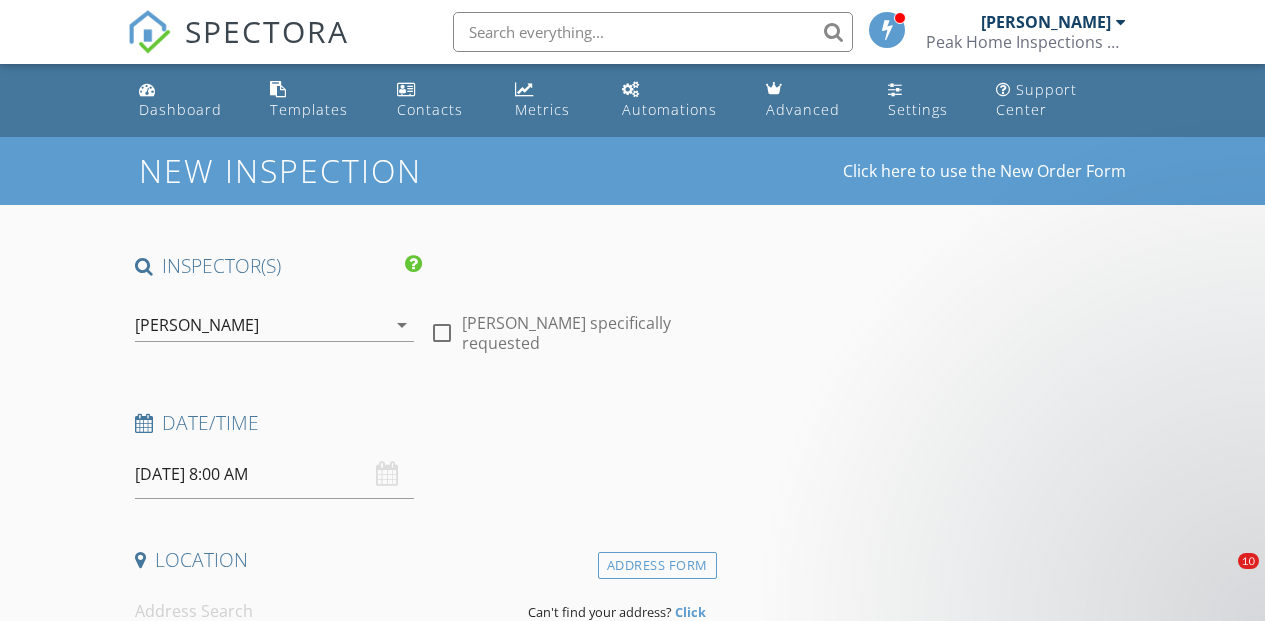scroll, scrollTop: 0, scrollLeft: 0, axis: both 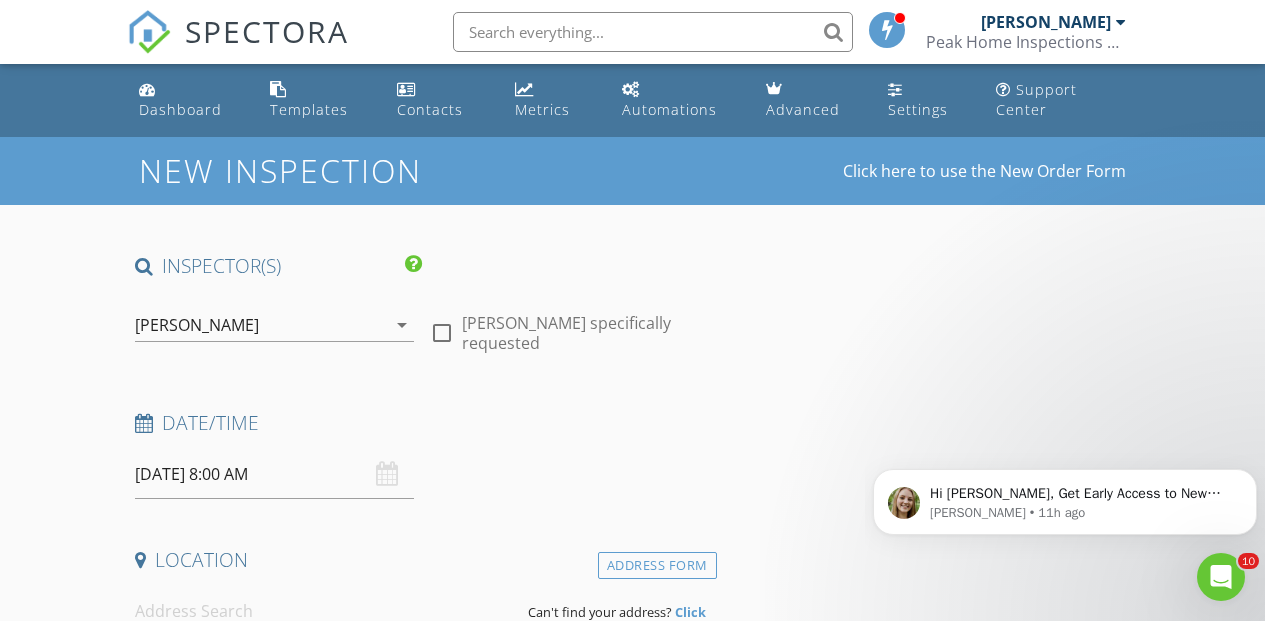 click on "07/12/2025 8:00 AM" at bounding box center [274, 474] 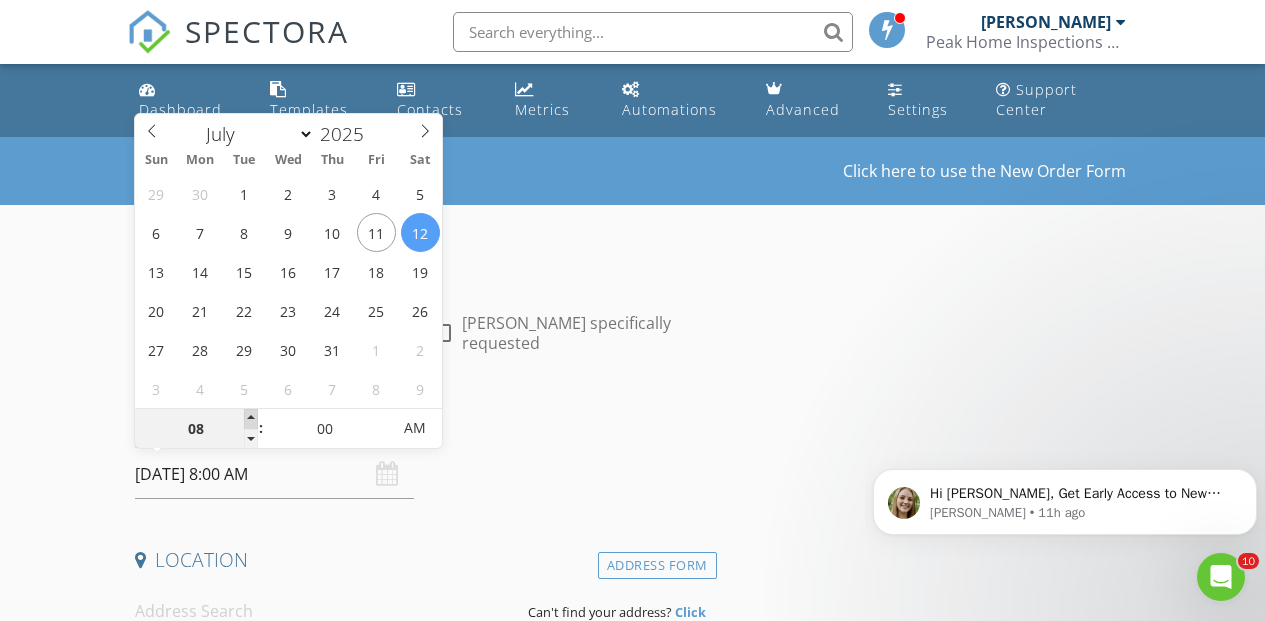 type on "07/12/2025 9:00 AM" 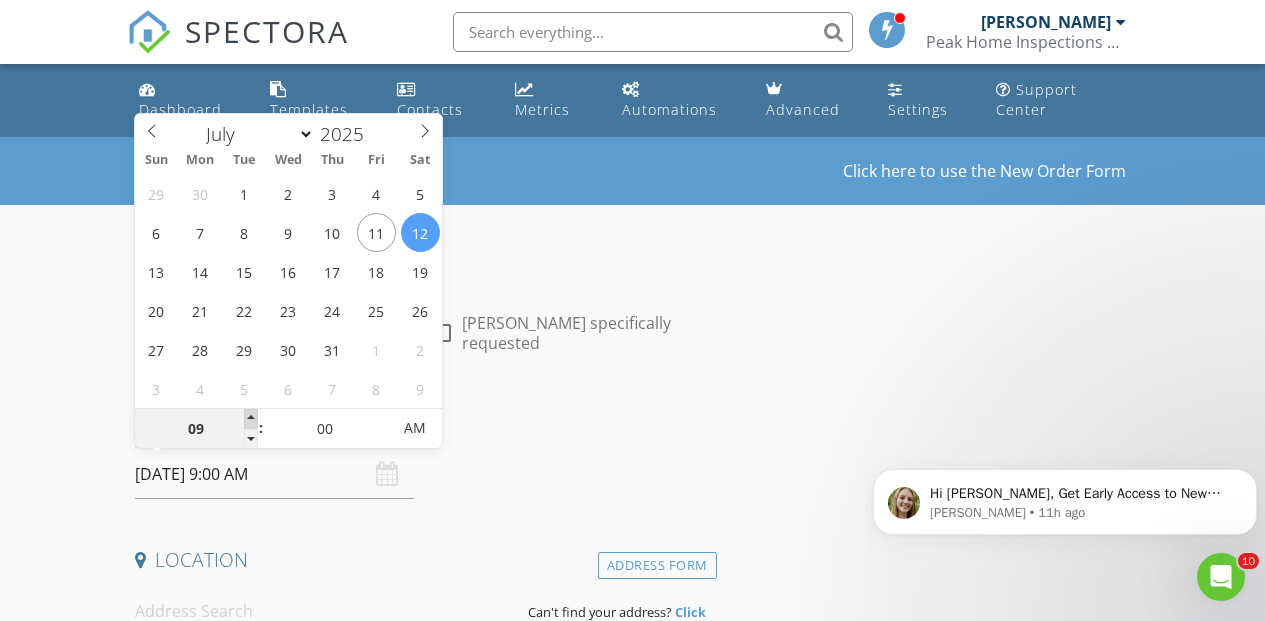 click at bounding box center (251, 419) 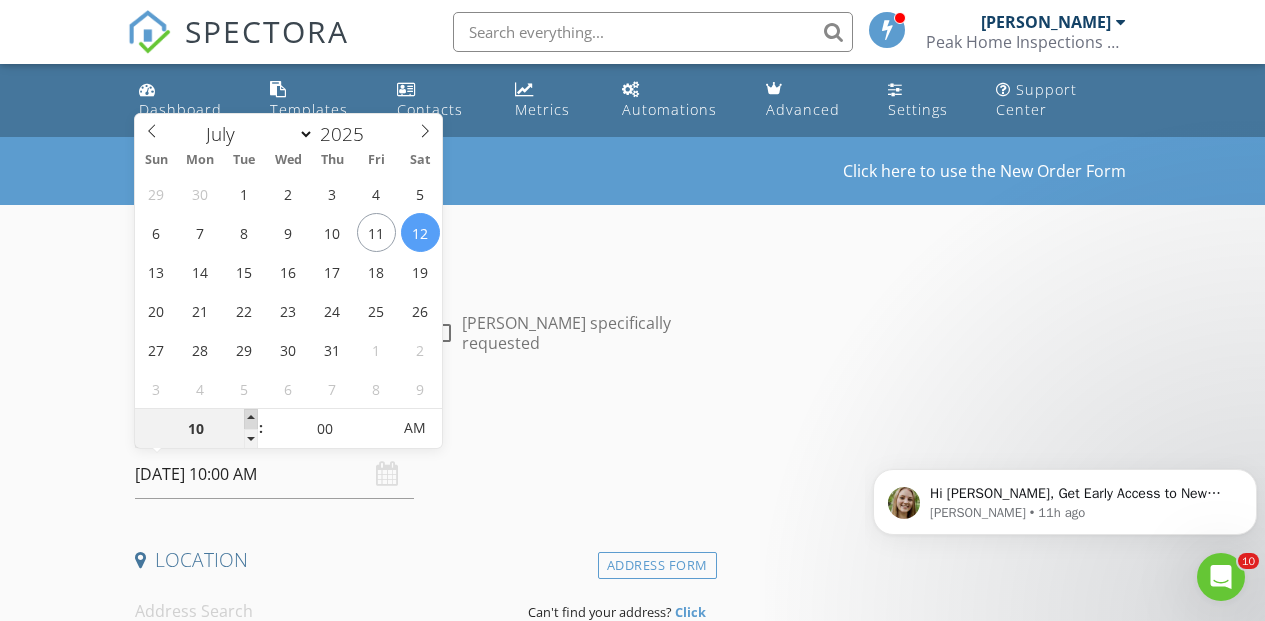 click at bounding box center [251, 419] 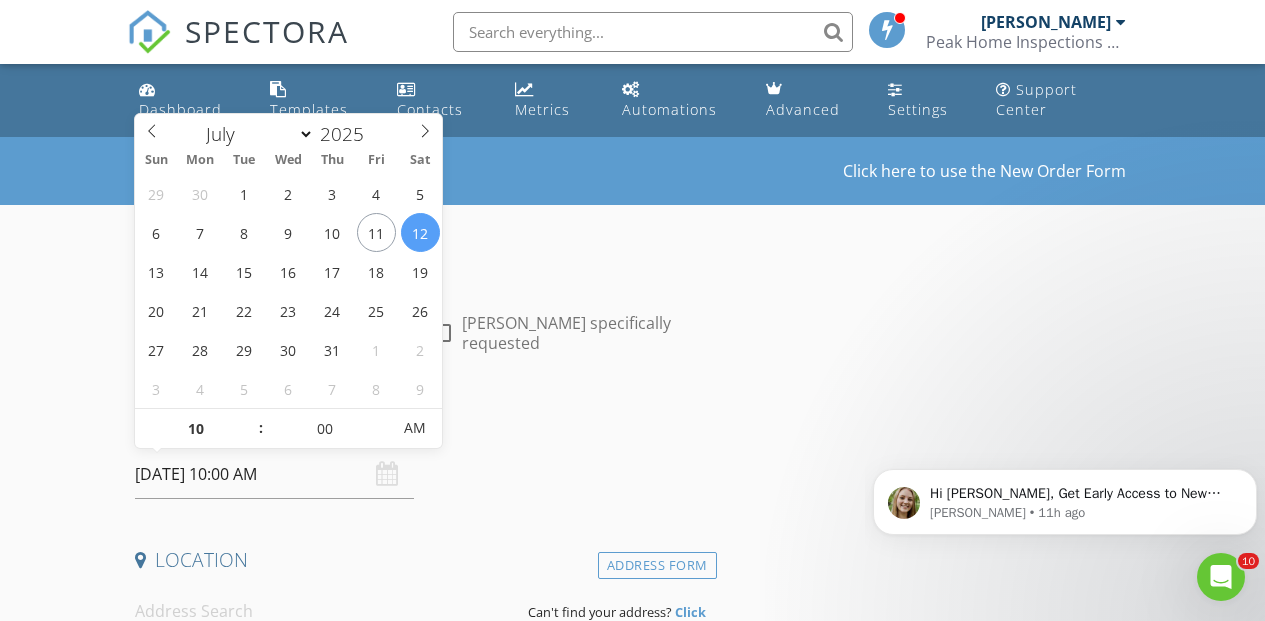 click on "INSPECTOR(S)
check_box   Timothy Neal   PRIMARY   Timothy Neal arrow_drop_down   check_box_outline_blank Timothy Neal specifically requested
Date/Time
07/12/2025 10:00 AM
Location
Address Form       Can't find your address?   Click here.
client
check_box Enable Client CC email for this inspection   Client Search     check_box_outline_blank Client is a Company/Organization     First Name   Last Name   Email   CC Email   Phone           Notes   Private Notes
ADD ADDITIONAL client
SERVICES
check_box_outline_blank   Residential Inspection   check_box_outline_blank   Home Check   Home Check check_box_outline_blank   Home Check   check_box_outline_blank   New Service   Fee Change check_box_outline_blank   New Service   check_box_outline_blank   Lead Paint Test   Home Check" at bounding box center (633, 1687) 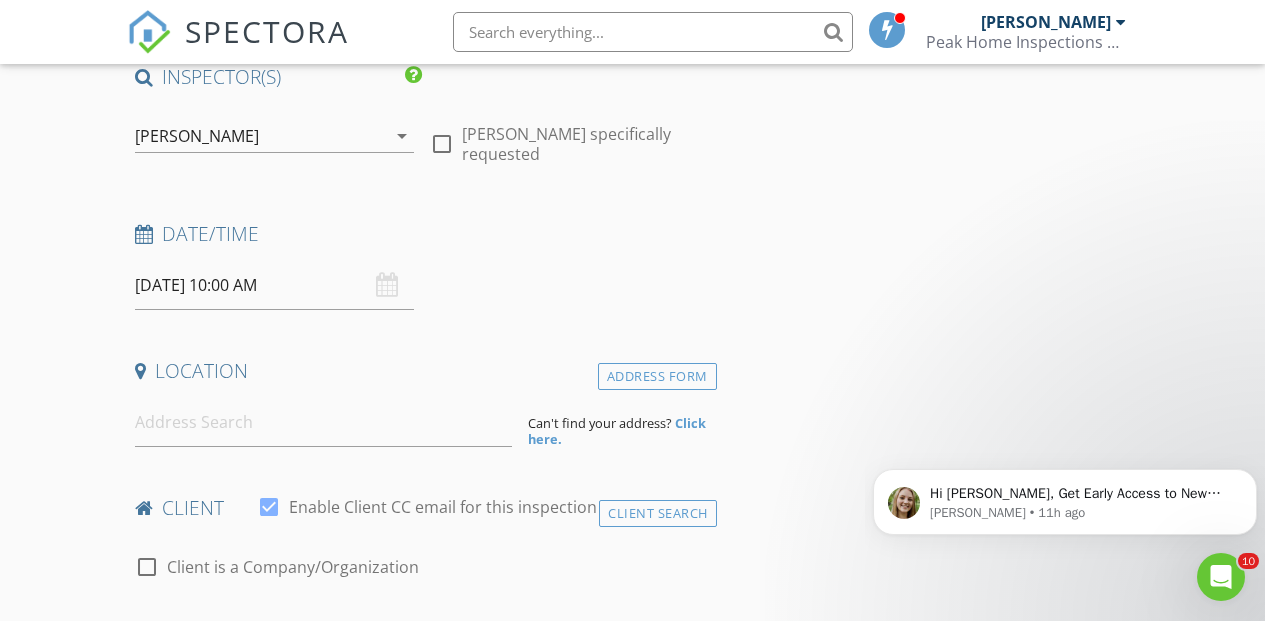 scroll, scrollTop: 190, scrollLeft: 0, axis: vertical 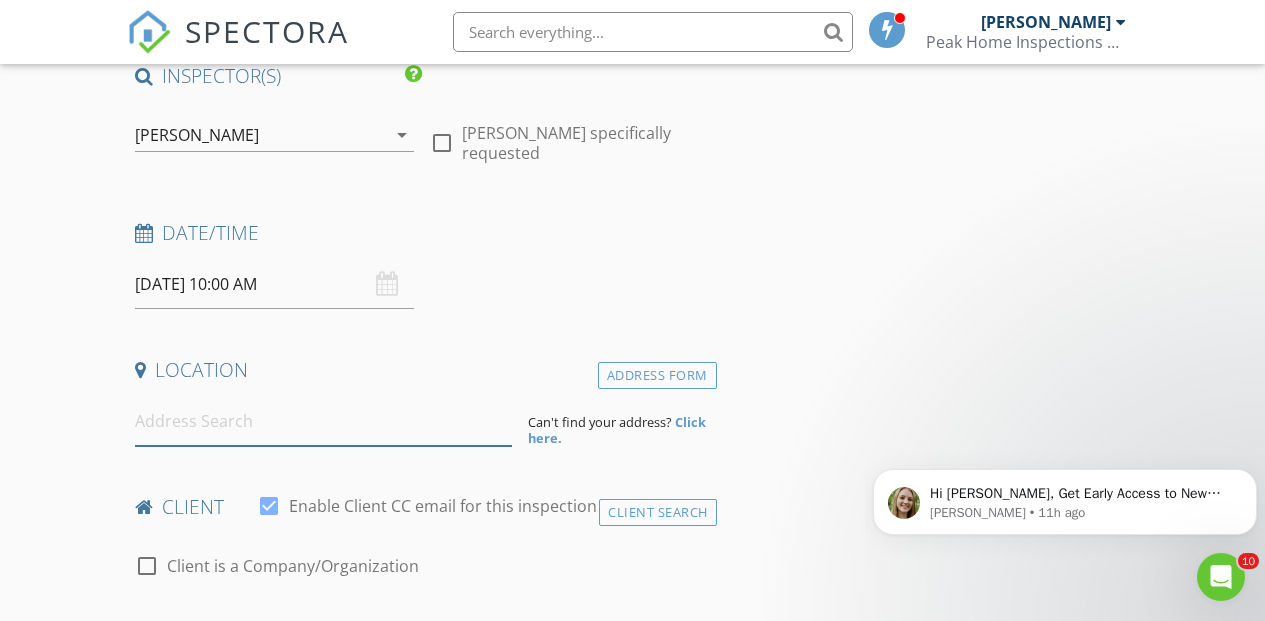 click at bounding box center [324, 421] 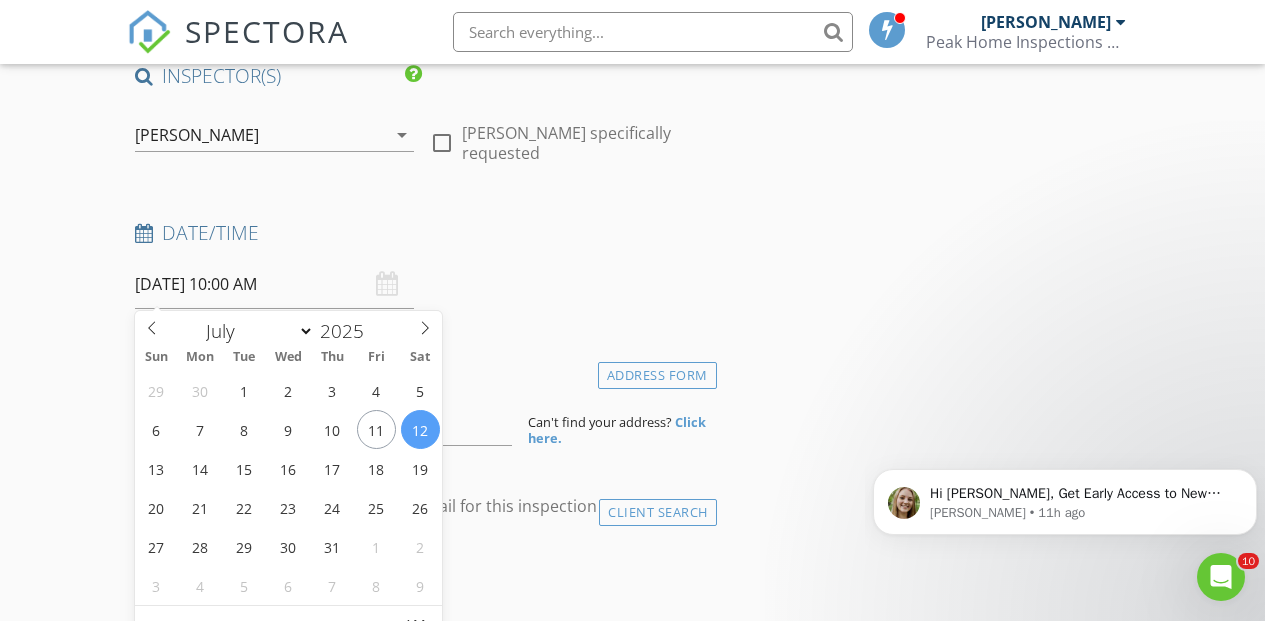 click on "07/12/2025 10:00 AM" at bounding box center (274, 284) 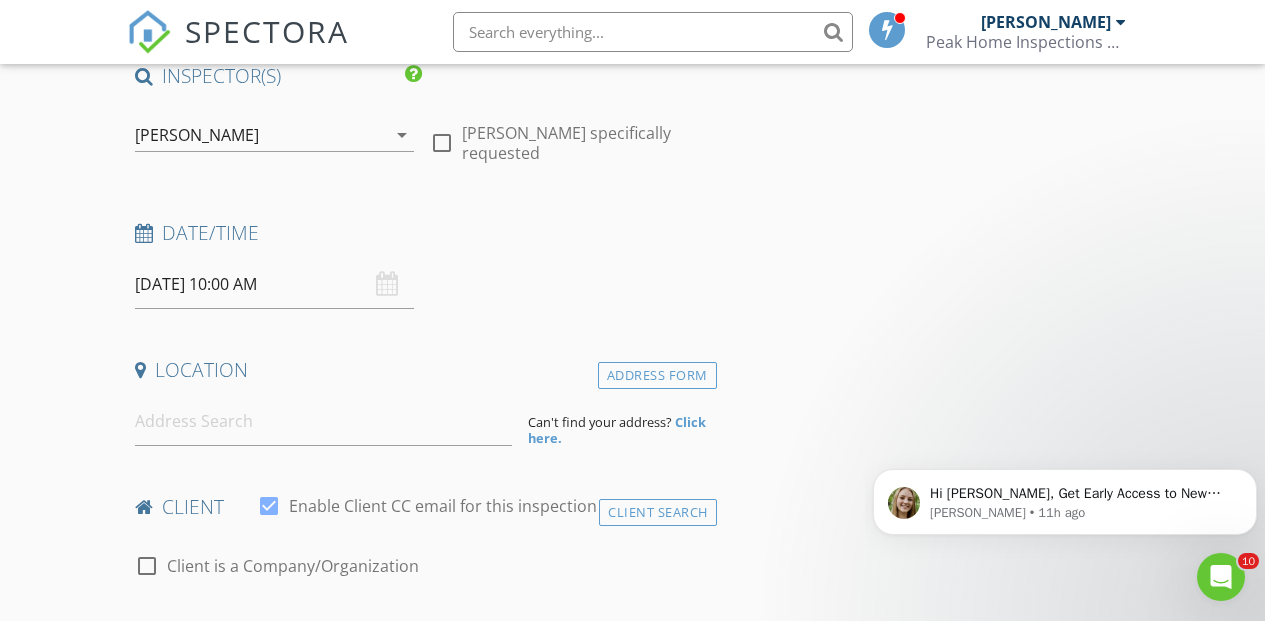 click on "07/12/2025 10:00 AM" at bounding box center [274, 284] 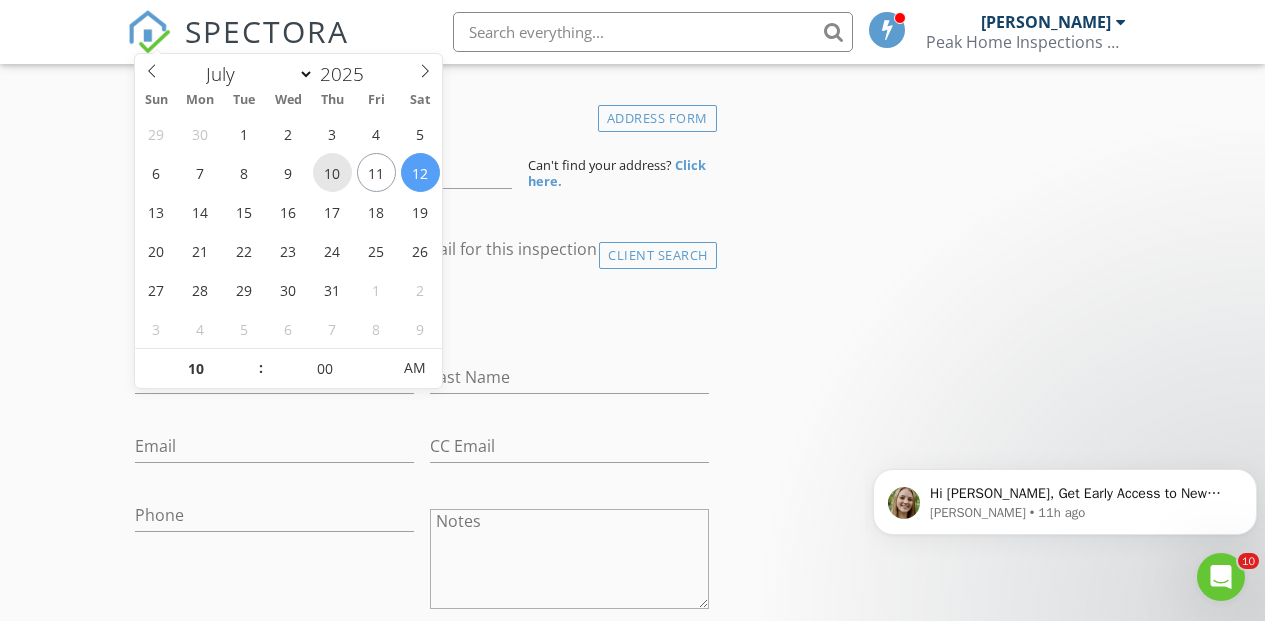 scroll, scrollTop: 448, scrollLeft: 0, axis: vertical 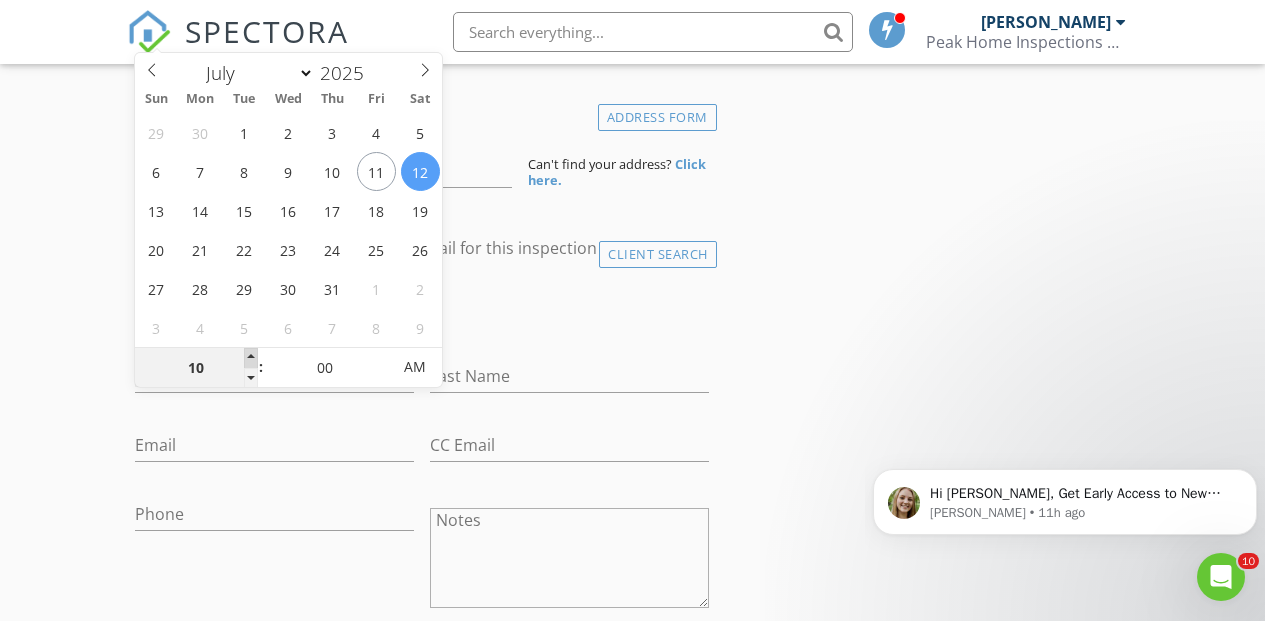 type on "07/12/2025 11:00 AM" 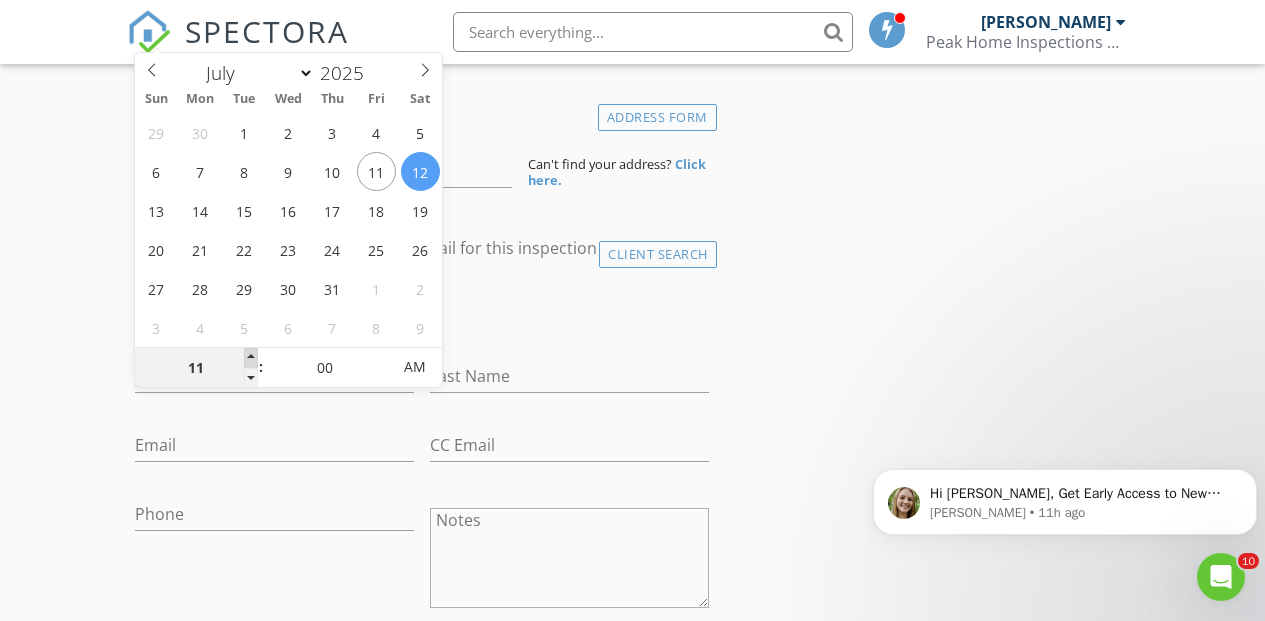 click at bounding box center (251, 358) 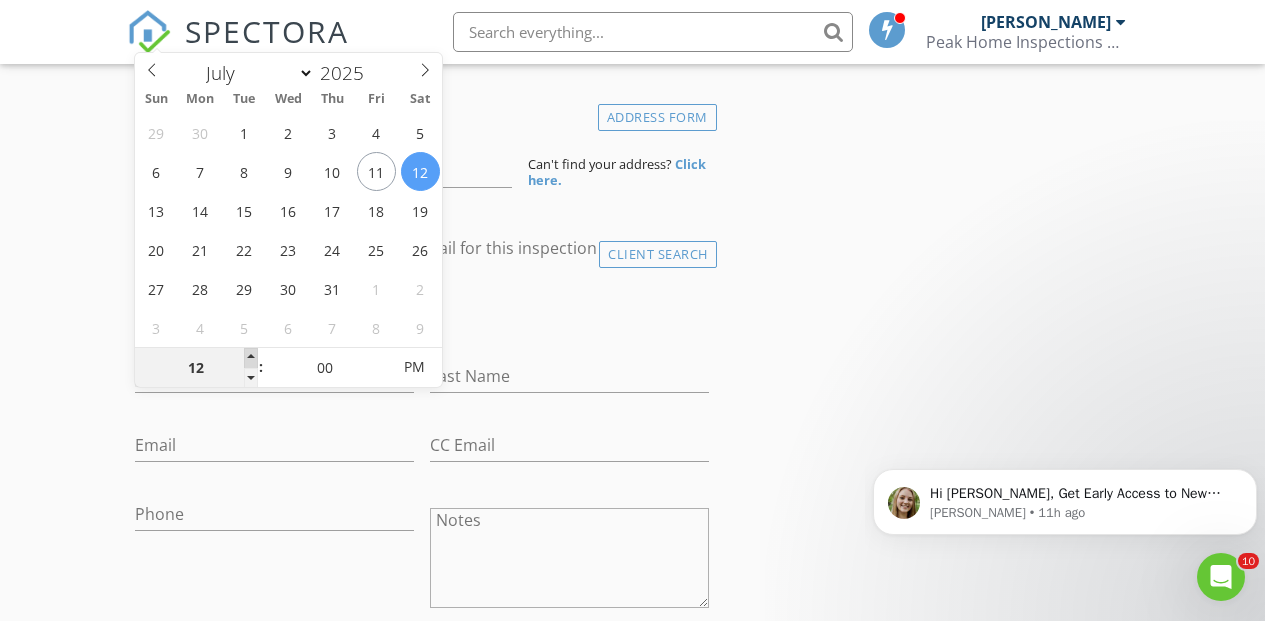 click at bounding box center (251, 358) 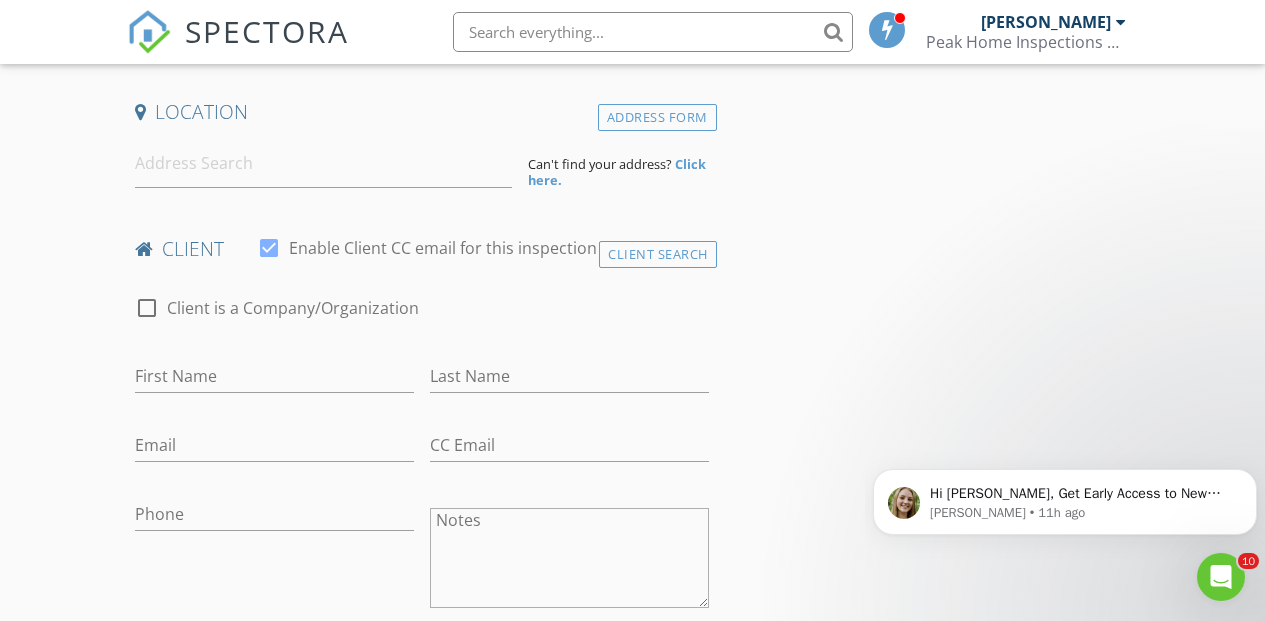 click on "New Inspection
Click here to use the New Order Form
INSPECTOR(S)
check_box   Timothy Neal   PRIMARY   Timothy Neal arrow_drop_down   check_box_outline_blank Timothy Neal specifically requested
Date/Time
07/12/2025 12:00 PM
Location
Address Form       Can't find your address?   Click here.
client
check_box Enable Client CC email for this inspection   Client Search     check_box_outline_blank Client is a Company/Organization     First Name   Last Name   Email   CC Email   Phone           Notes   Private Notes
ADD ADDITIONAL client
SERVICES
check_box_outline_blank   Residential Inspection   check_box_outline_blank   Home Check   Home Check check_box_outline_blank   Home Check   check_box_outline_blank   New Service   Fee Change check_box_outline_blank   New Service" at bounding box center [632, 1205] 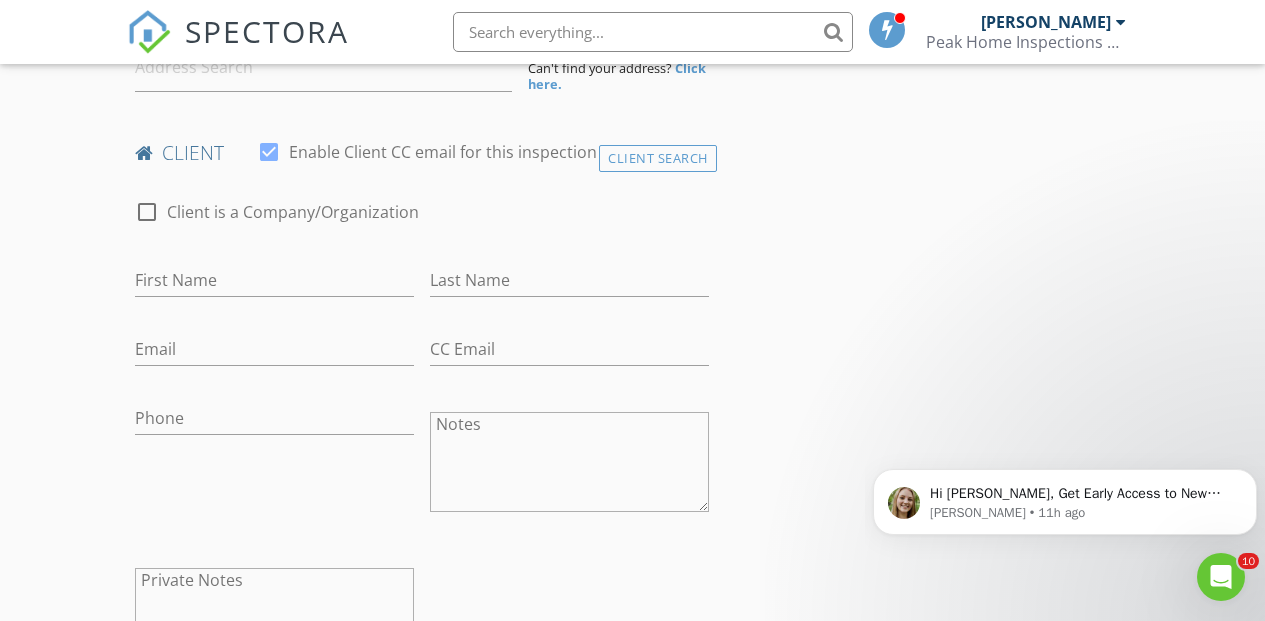 scroll, scrollTop: 545, scrollLeft: 0, axis: vertical 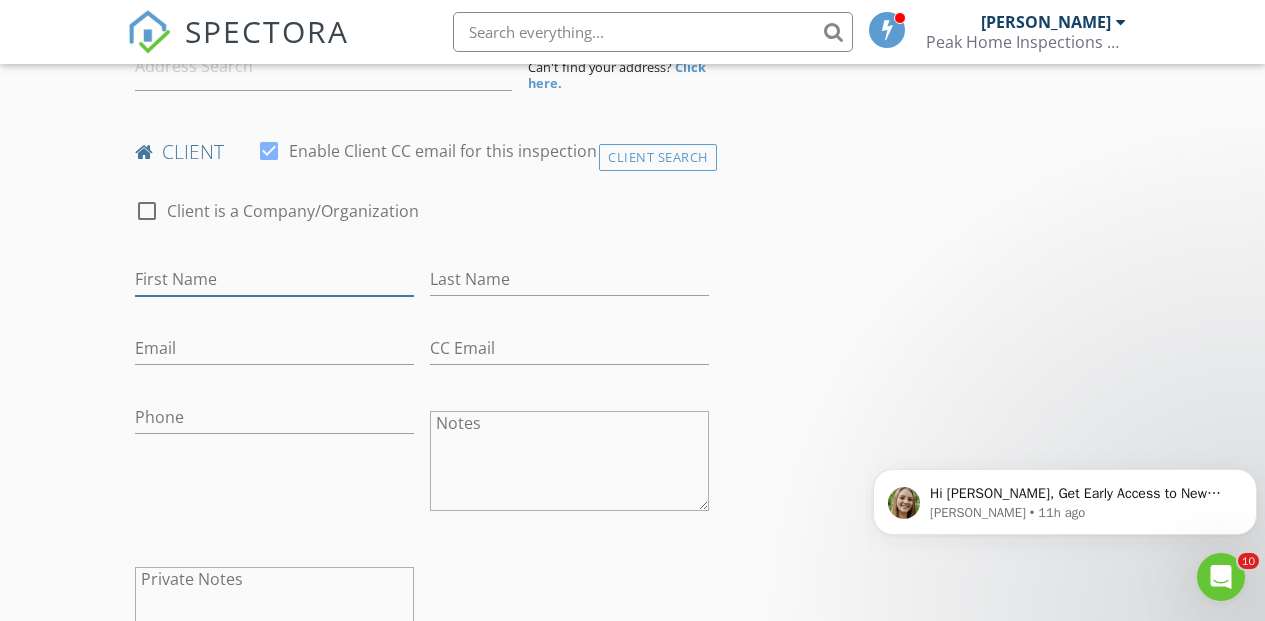 click on "First Name" at bounding box center [274, 279] 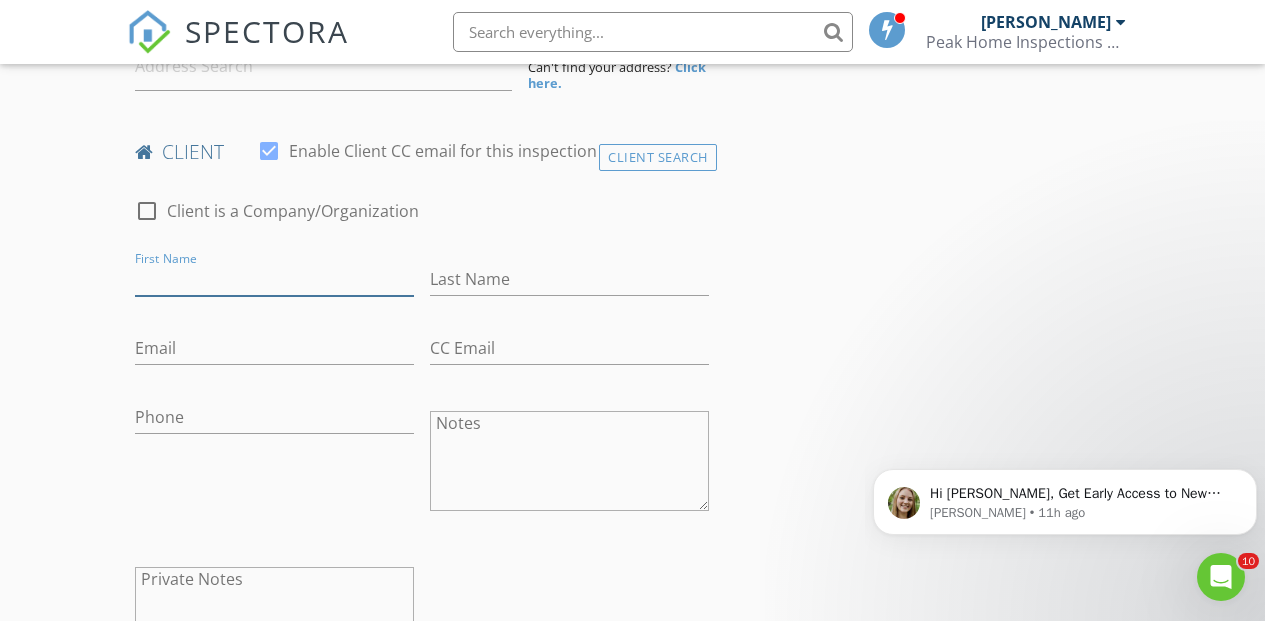 scroll, scrollTop: 360, scrollLeft: 0, axis: vertical 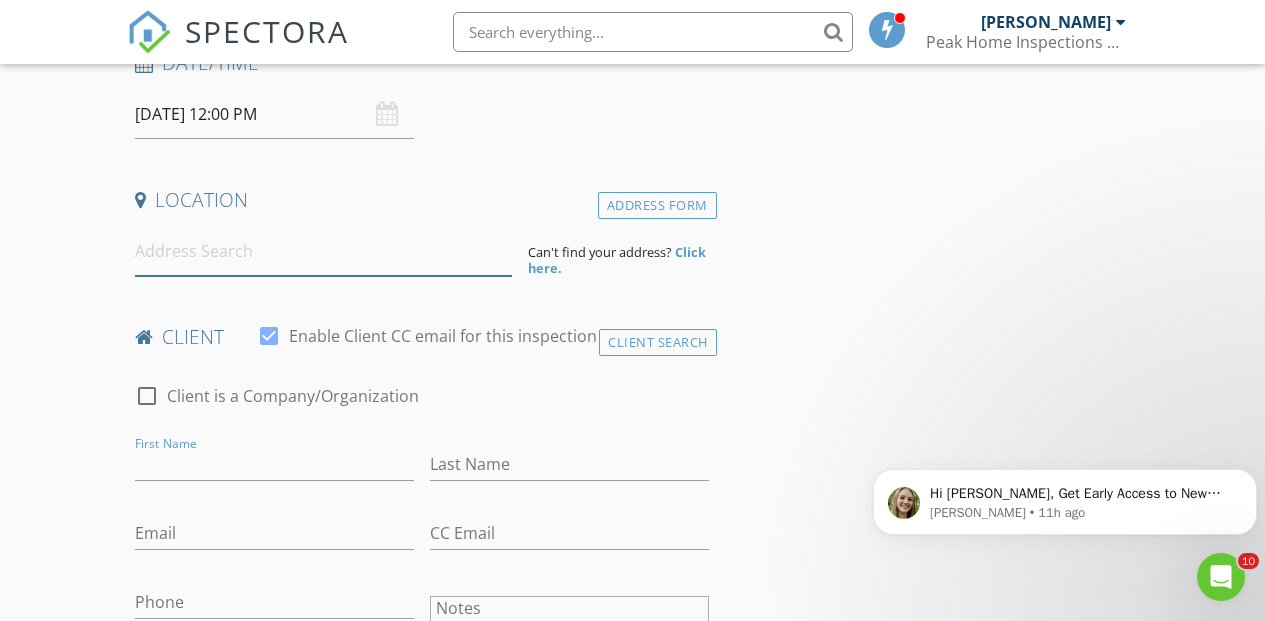 click at bounding box center [324, 251] 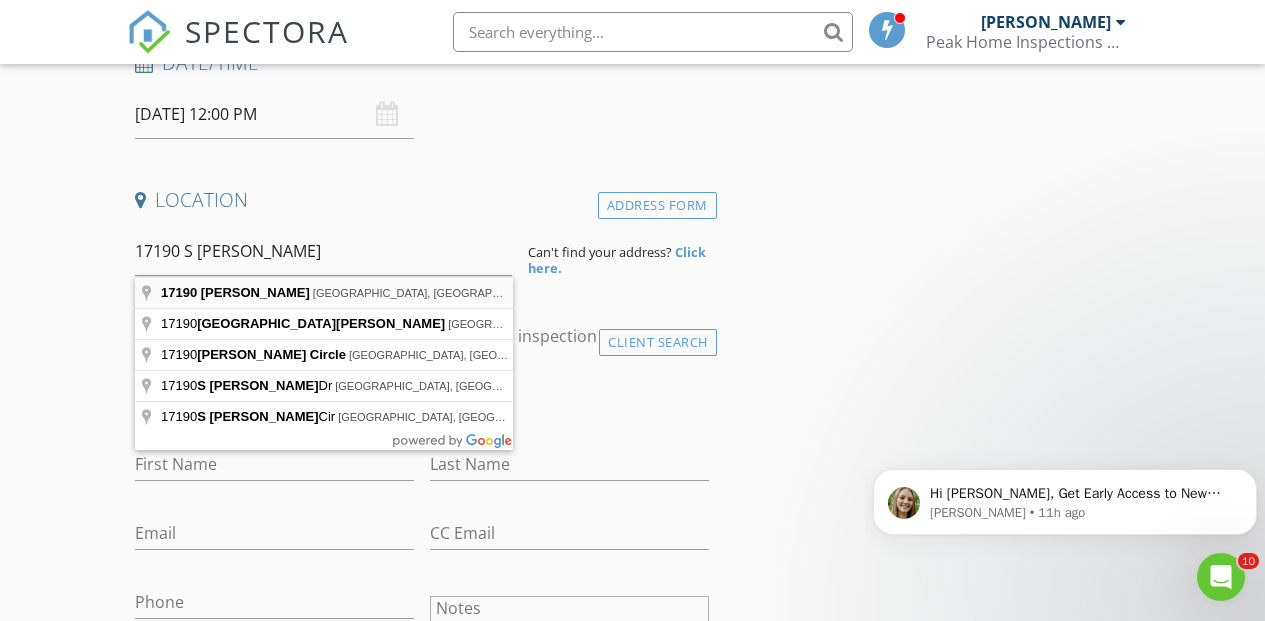 type on "17190 Kay Pl, Munds Park, AZ, USA" 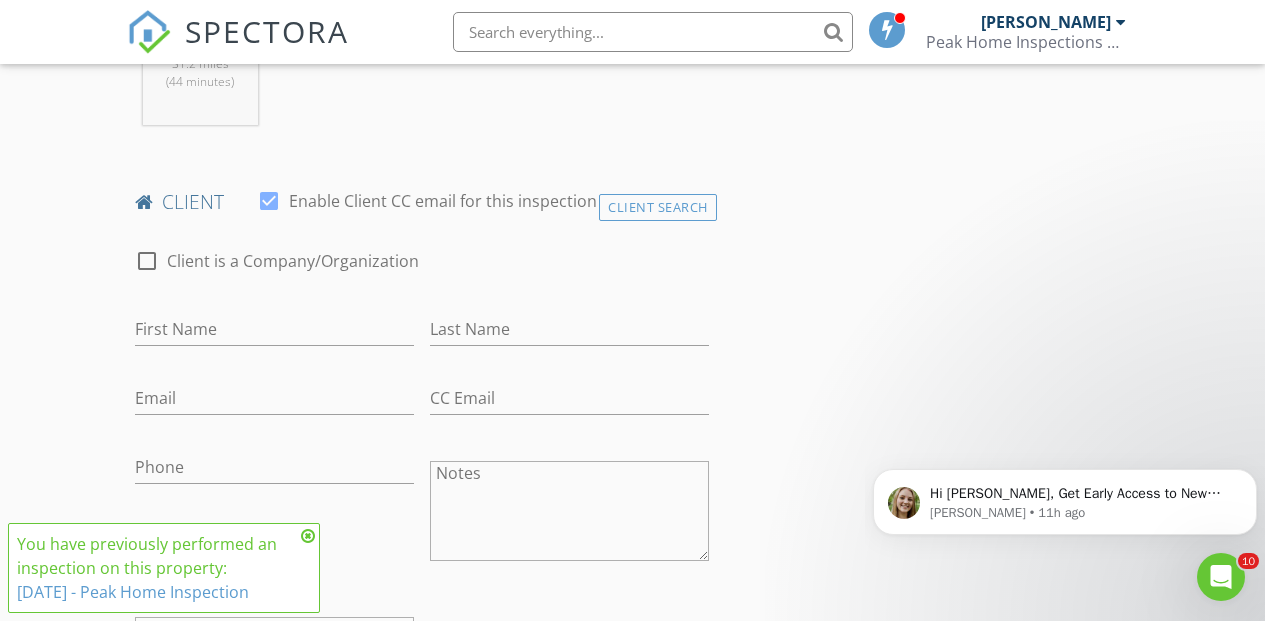 scroll, scrollTop: 905, scrollLeft: 0, axis: vertical 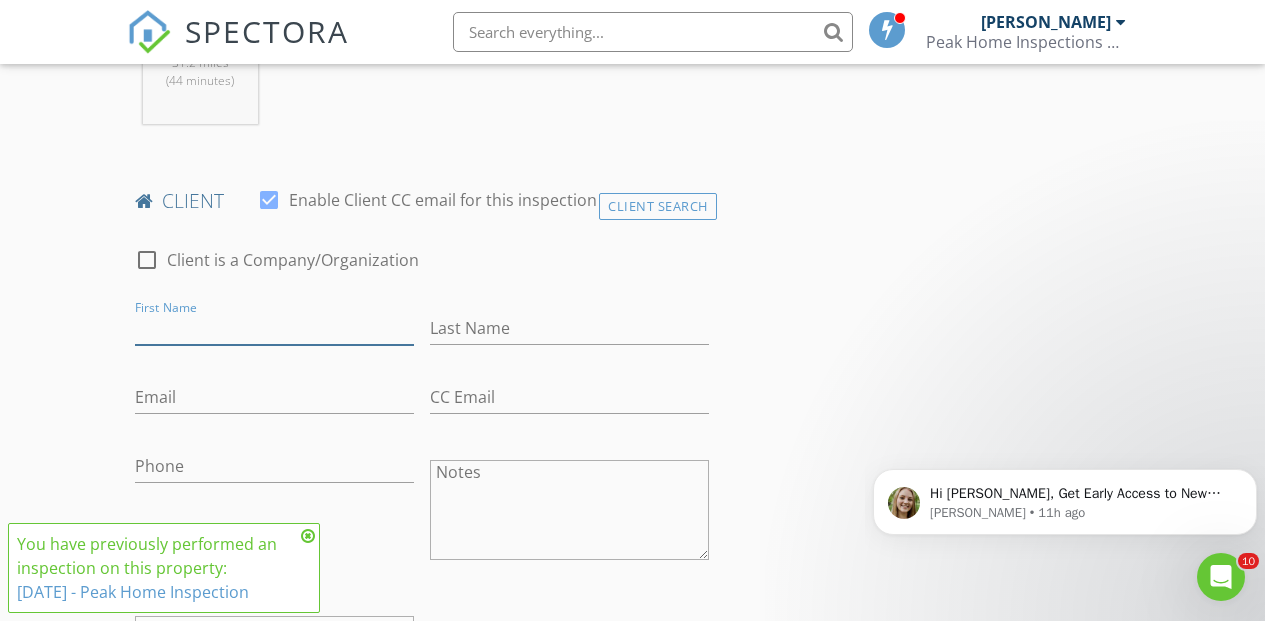 click on "First Name" at bounding box center [274, 328] 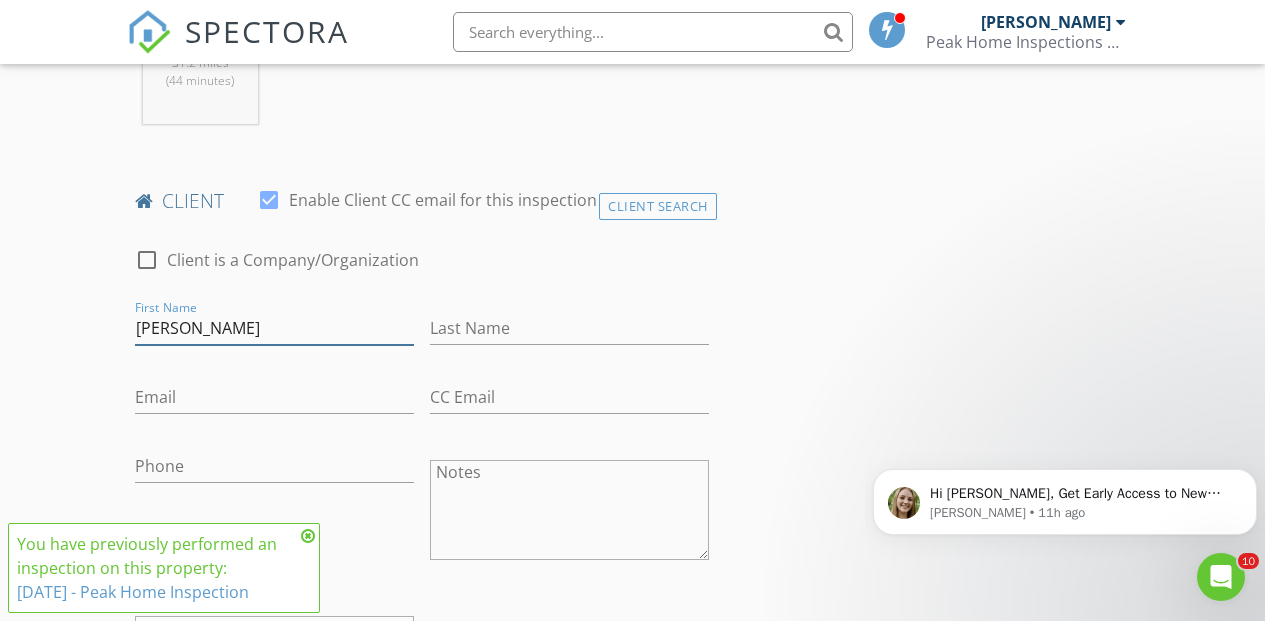 type on "Kevin" 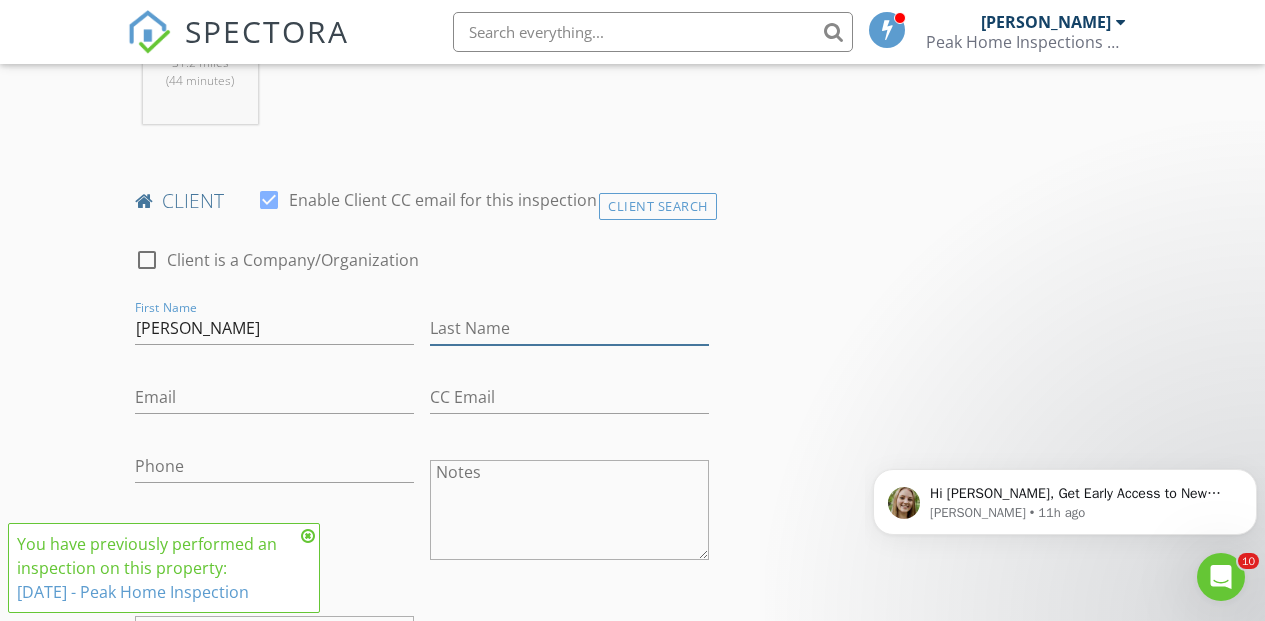 click on "Last Name" at bounding box center (569, 328) 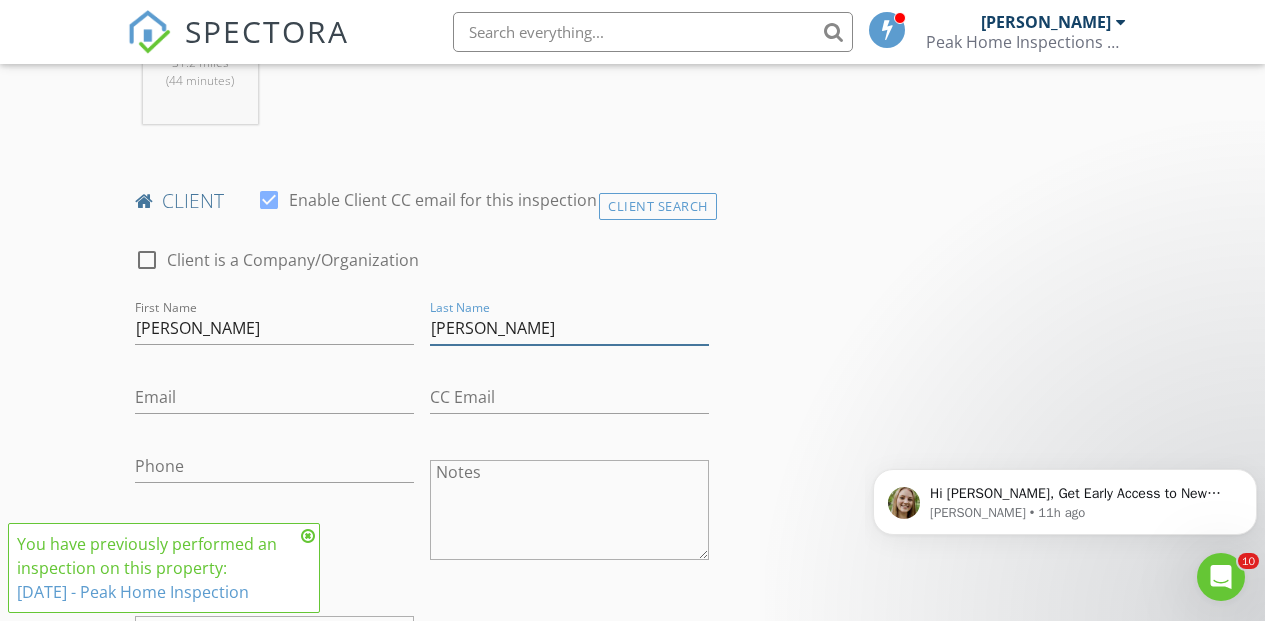 scroll, scrollTop: 1076, scrollLeft: 0, axis: vertical 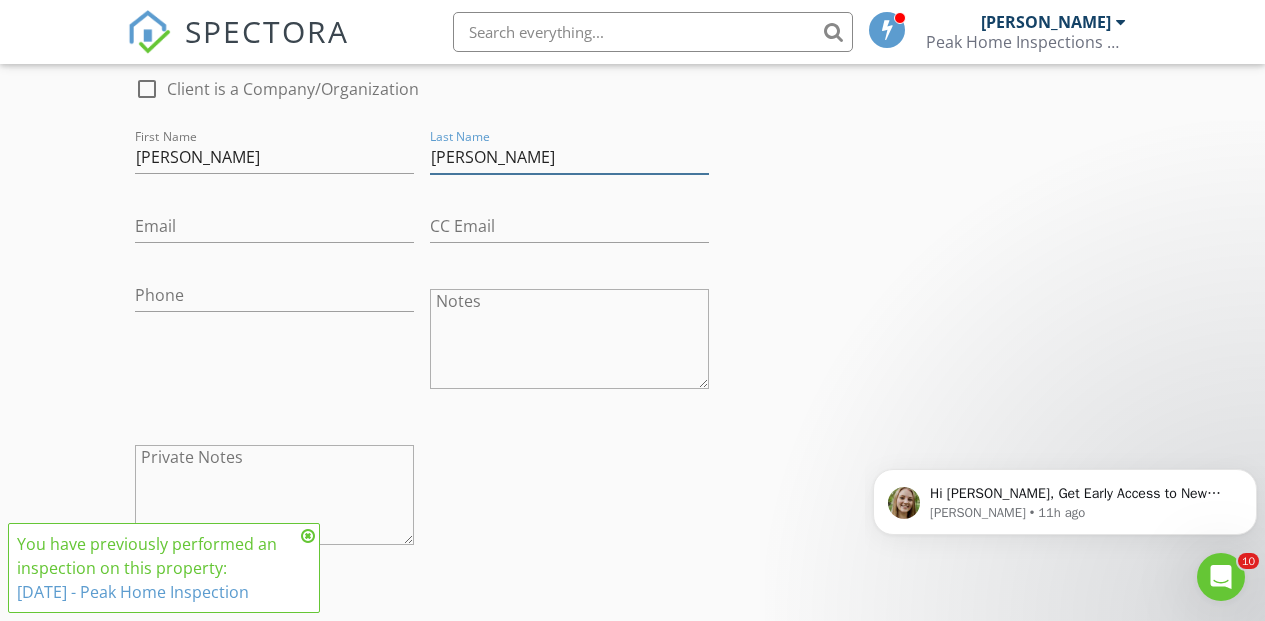 type on "Villegas" 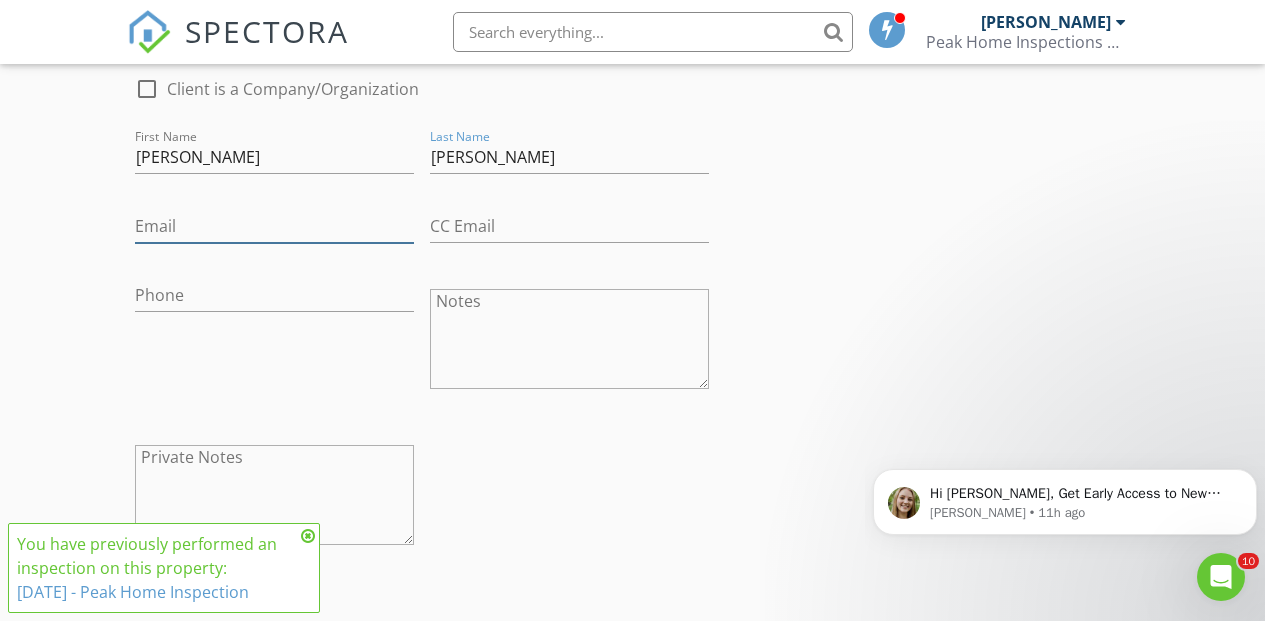 click on "Email" at bounding box center [274, 226] 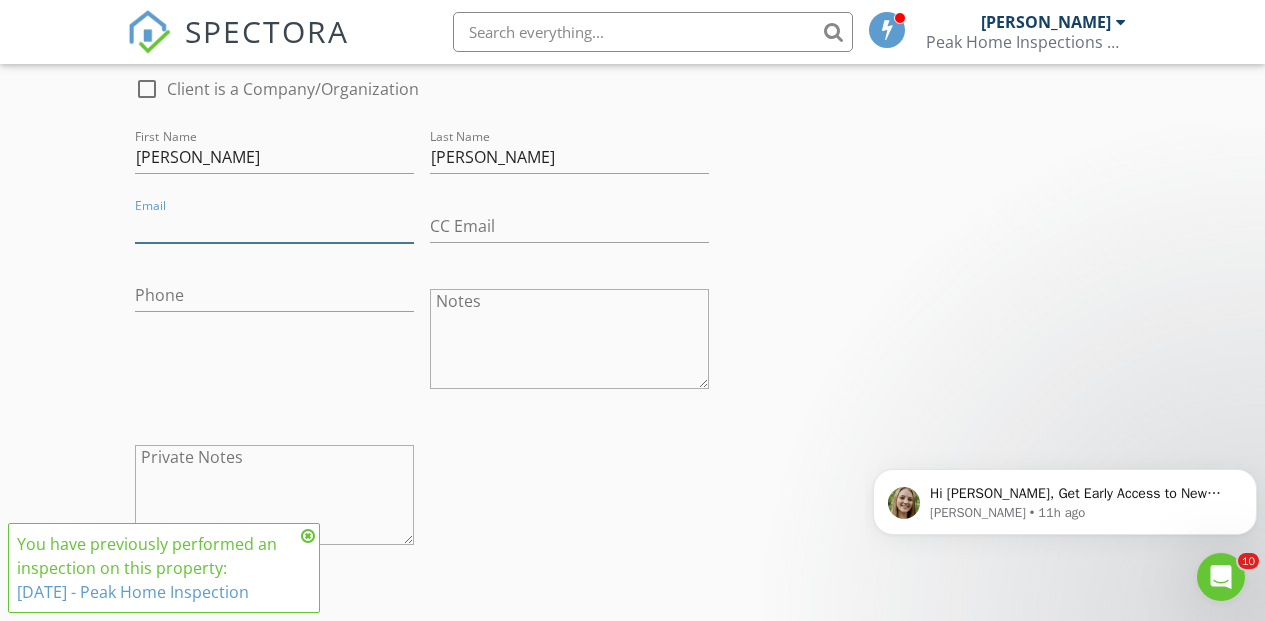 click on "Email" at bounding box center [274, 226] 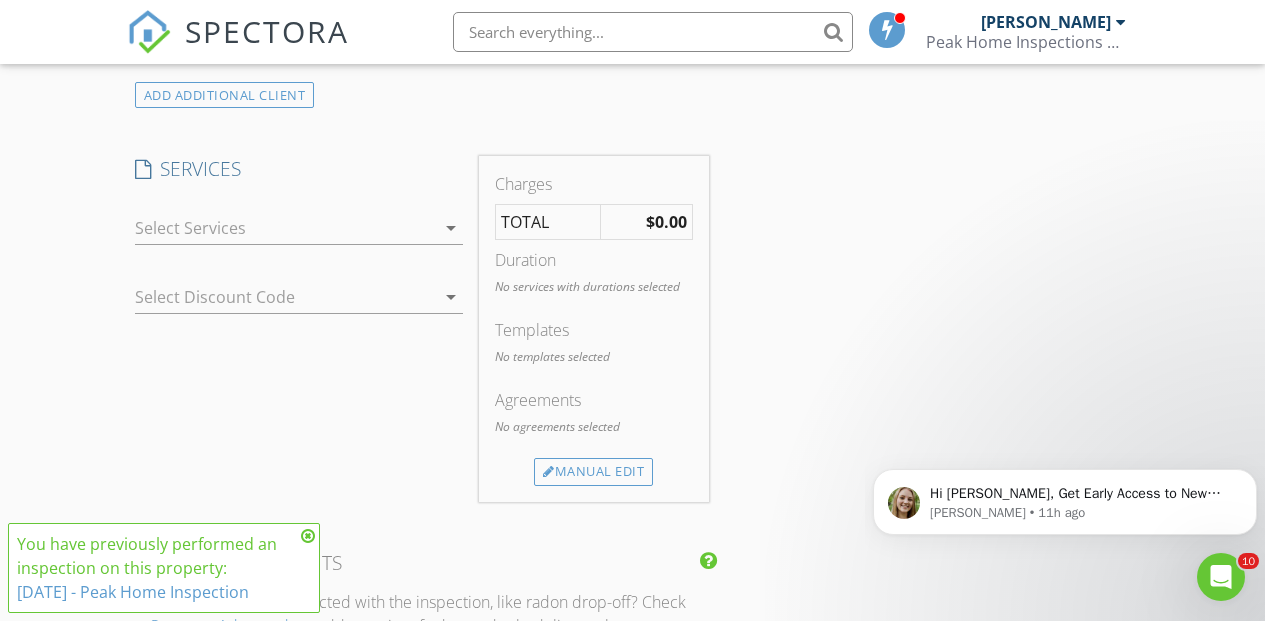scroll, scrollTop: 1571, scrollLeft: 0, axis: vertical 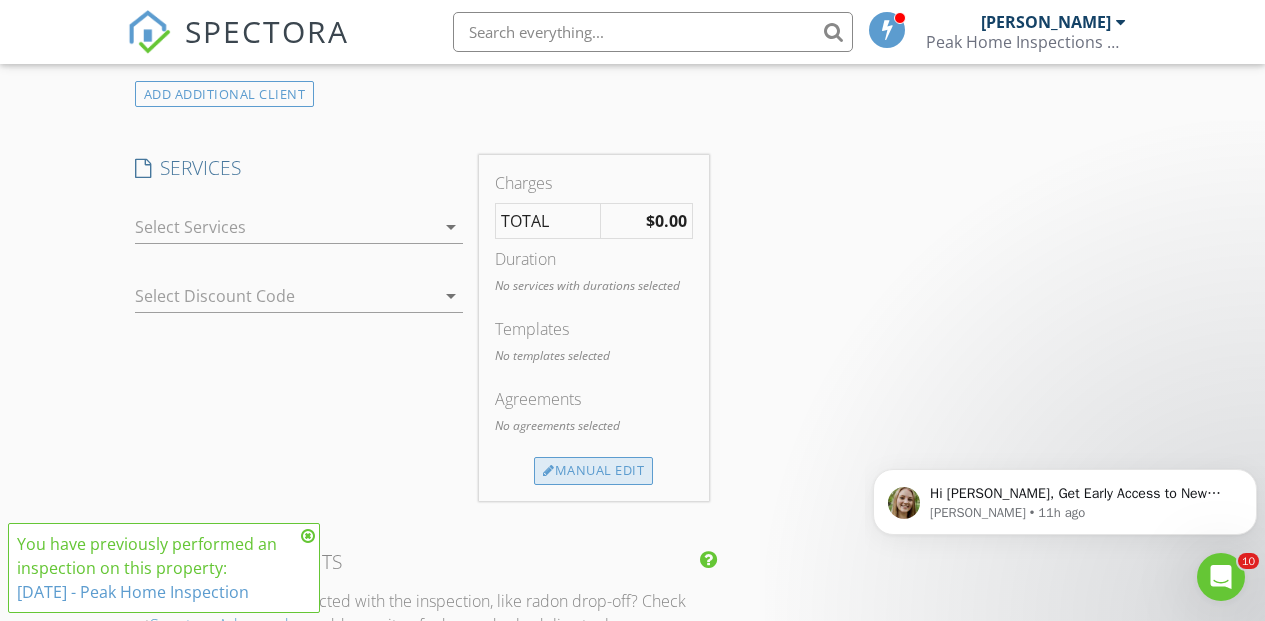 type on "villegaskevin@gmail.com" 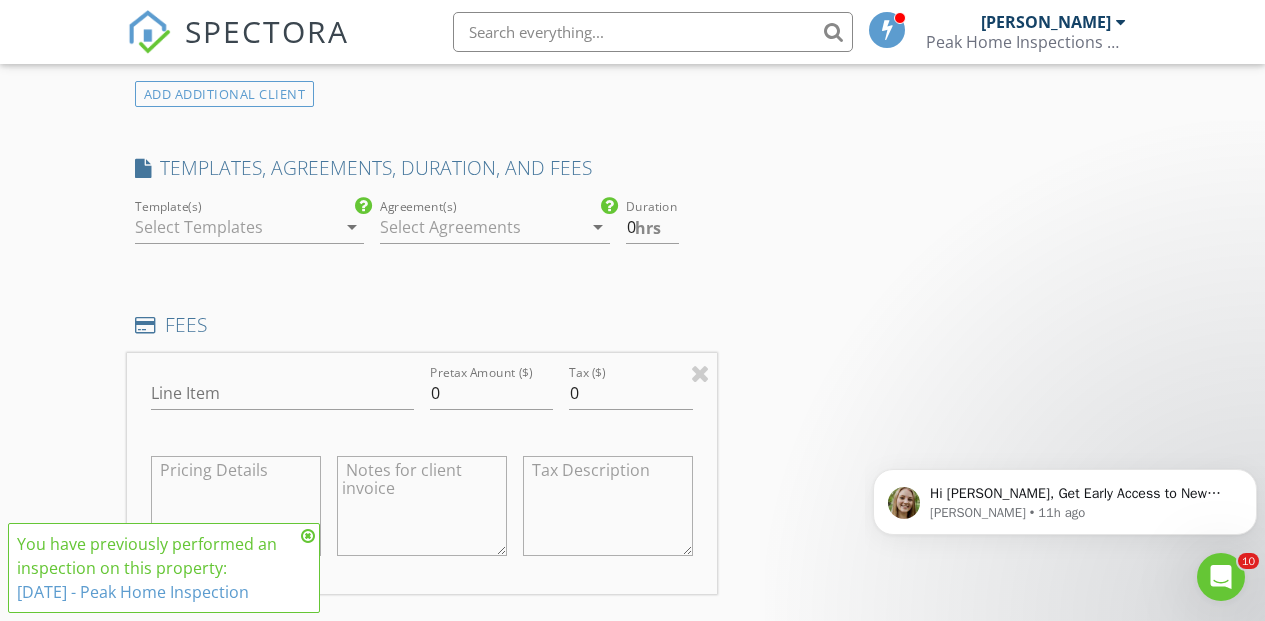 click at bounding box center (236, 227) 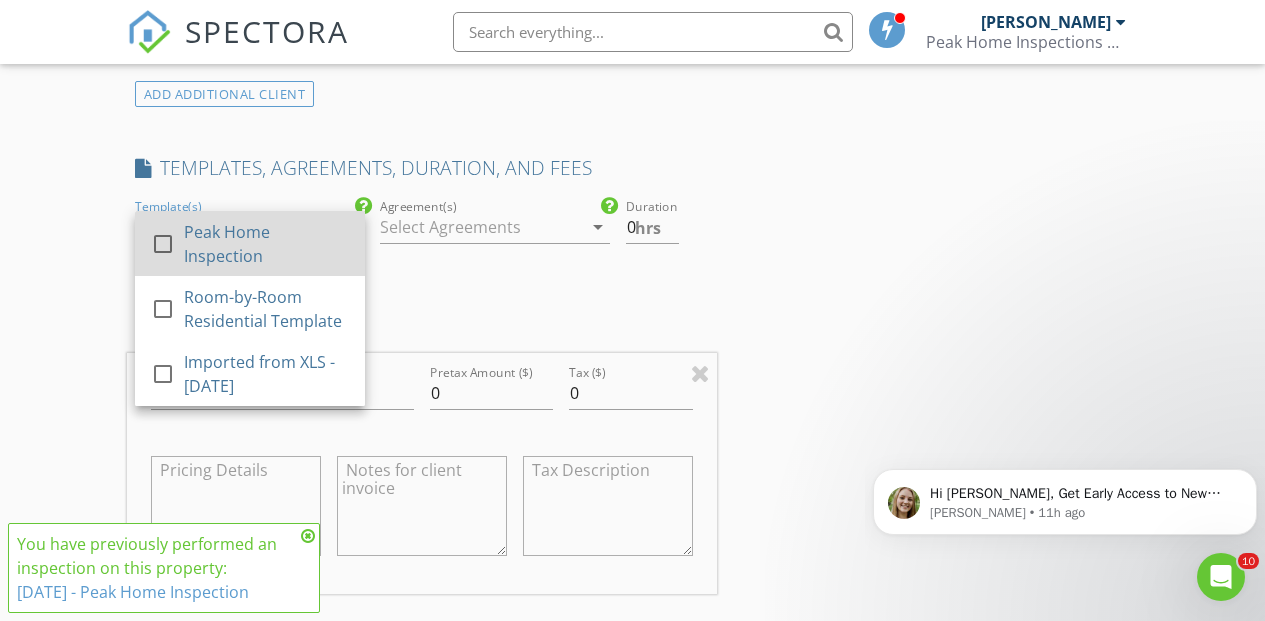 drag, startPoint x: 268, startPoint y: 231, endPoint x: 205, endPoint y: 231, distance: 63 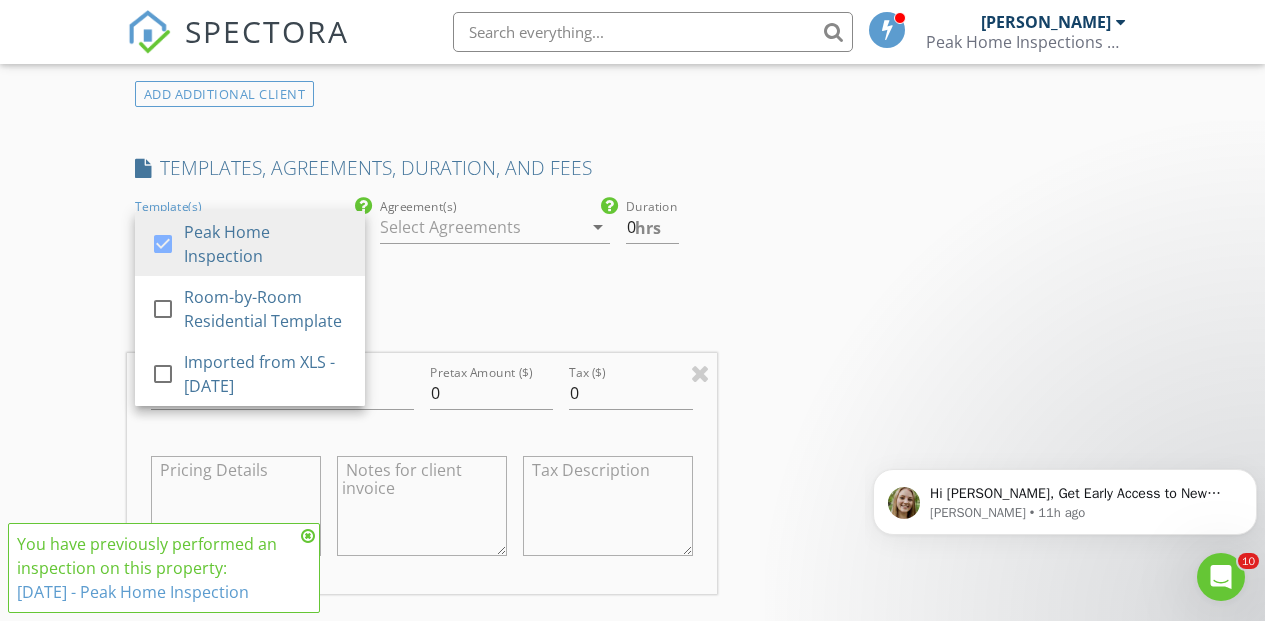 click at bounding box center (481, 227) 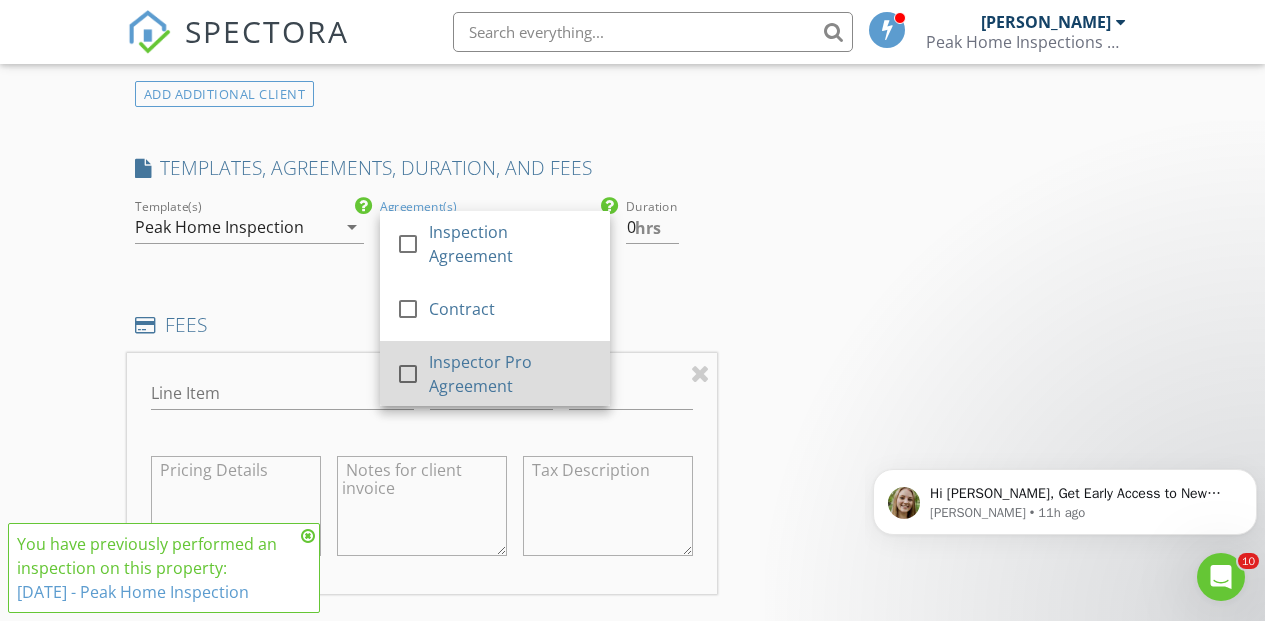 click on "Inspector Pro Agreement" at bounding box center (511, 374) 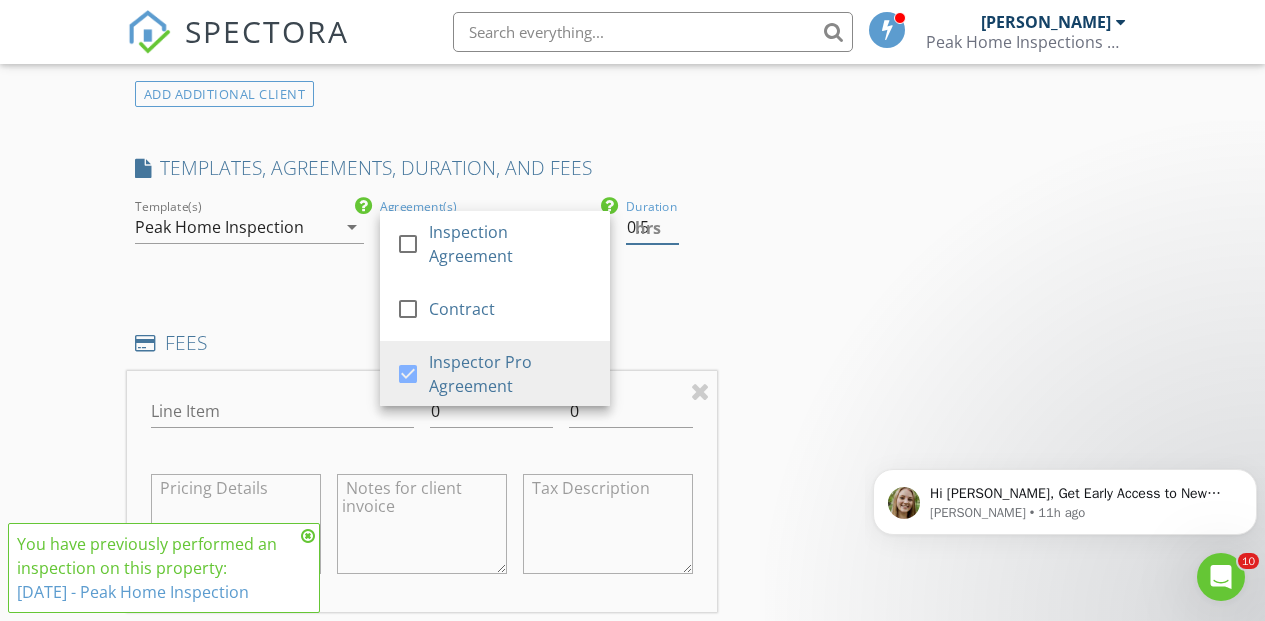 click on "0.5" at bounding box center [652, 227] 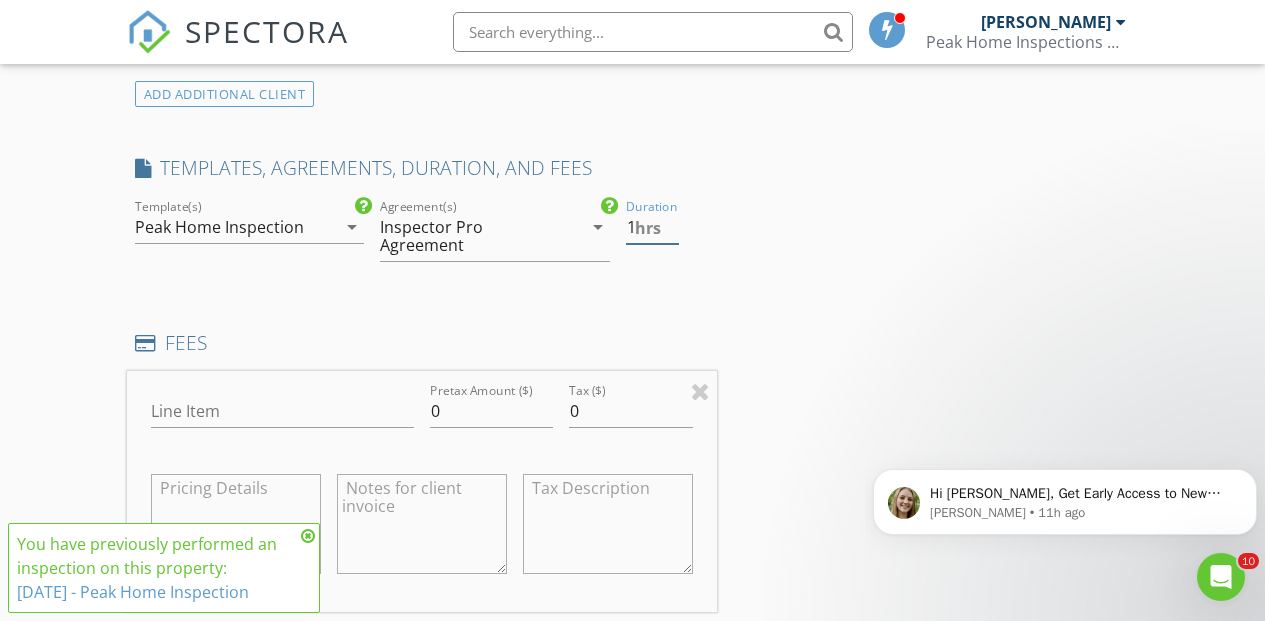 click on "1" at bounding box center (652, 227) 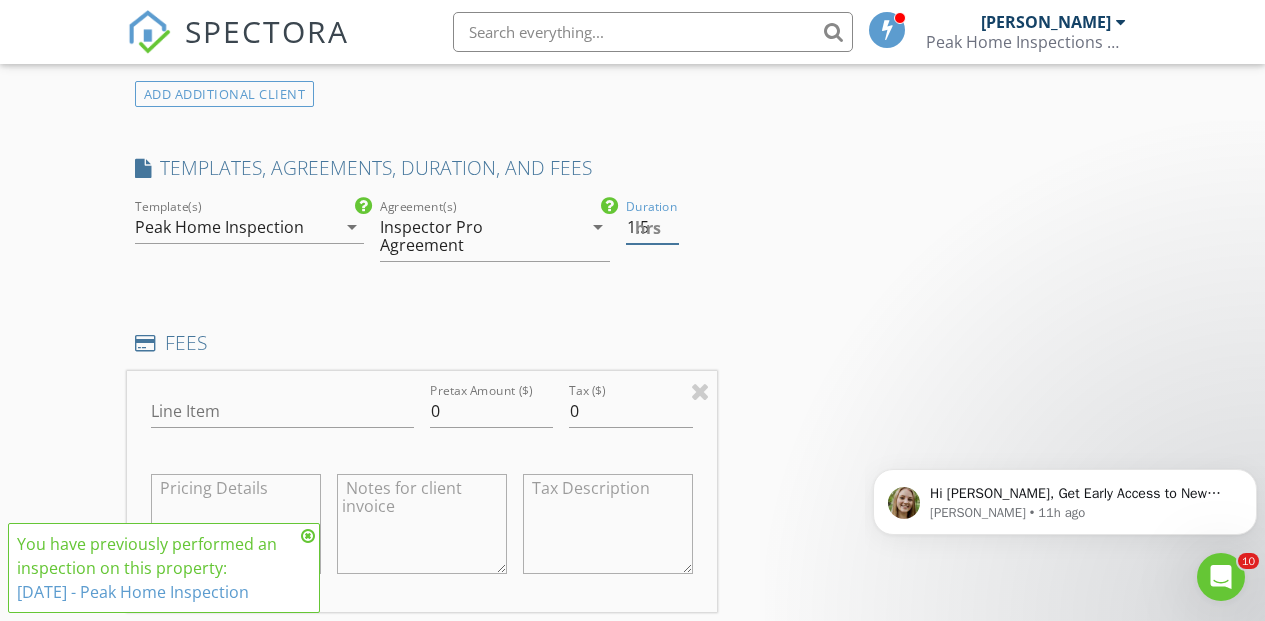 click on "1.5" at bounding box center (652, 227) 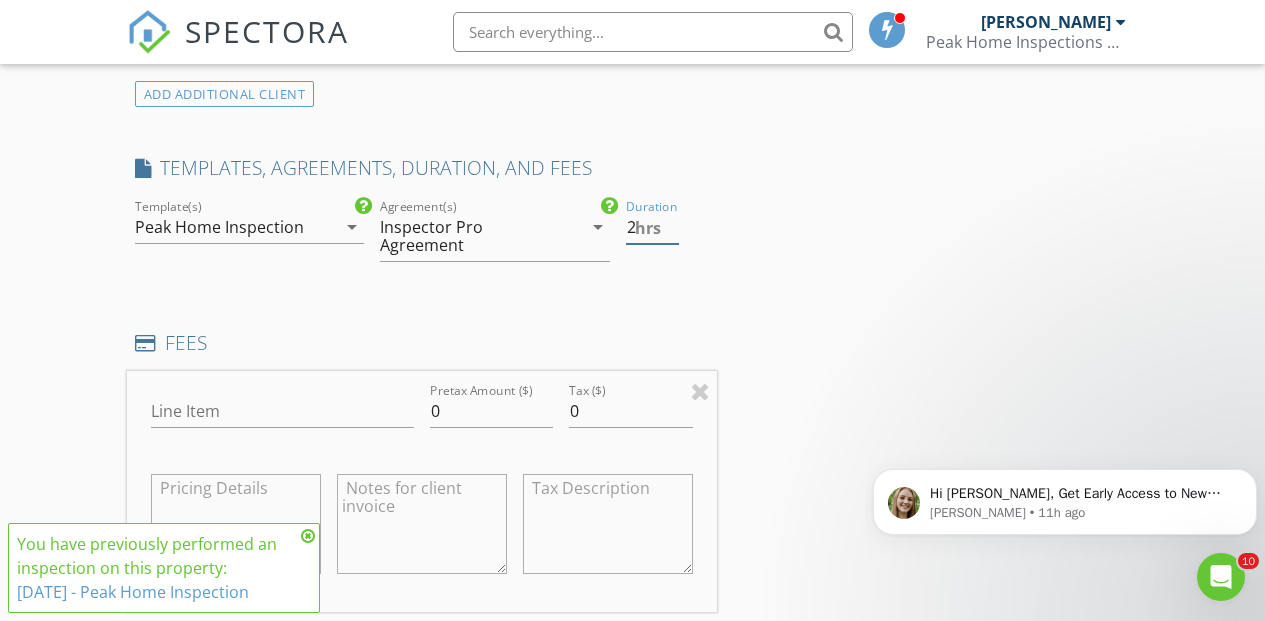 click on "2" at bounding box center (652, 227) 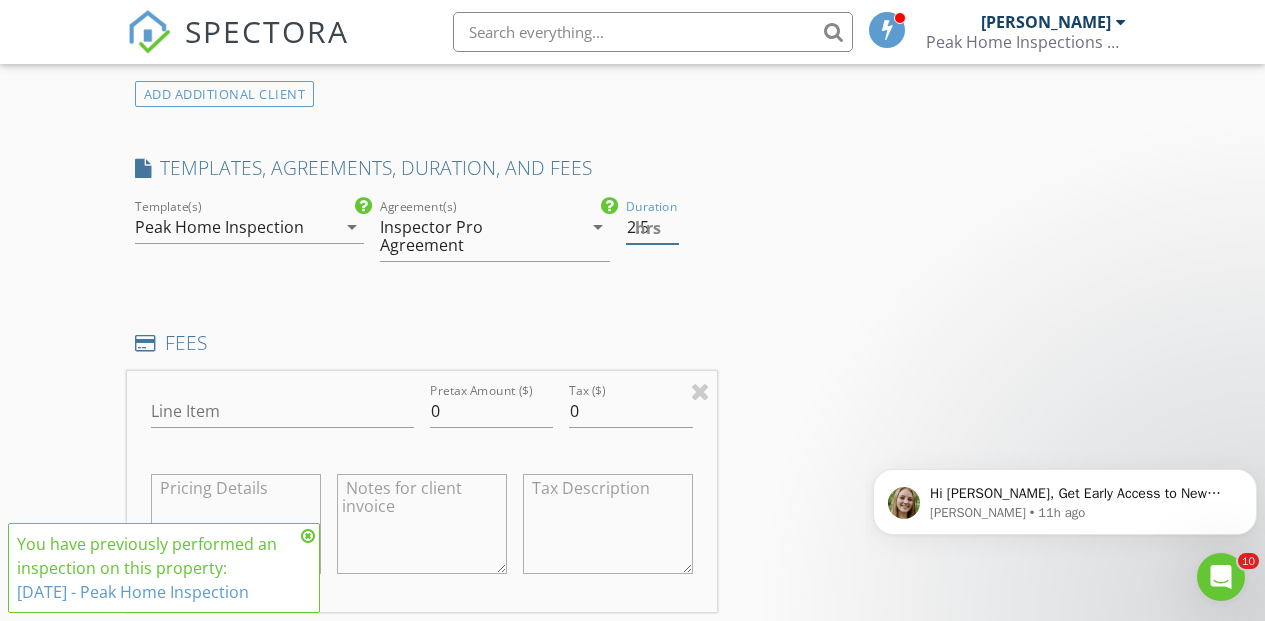 click on "2.5" at bounding box center [652, 227] 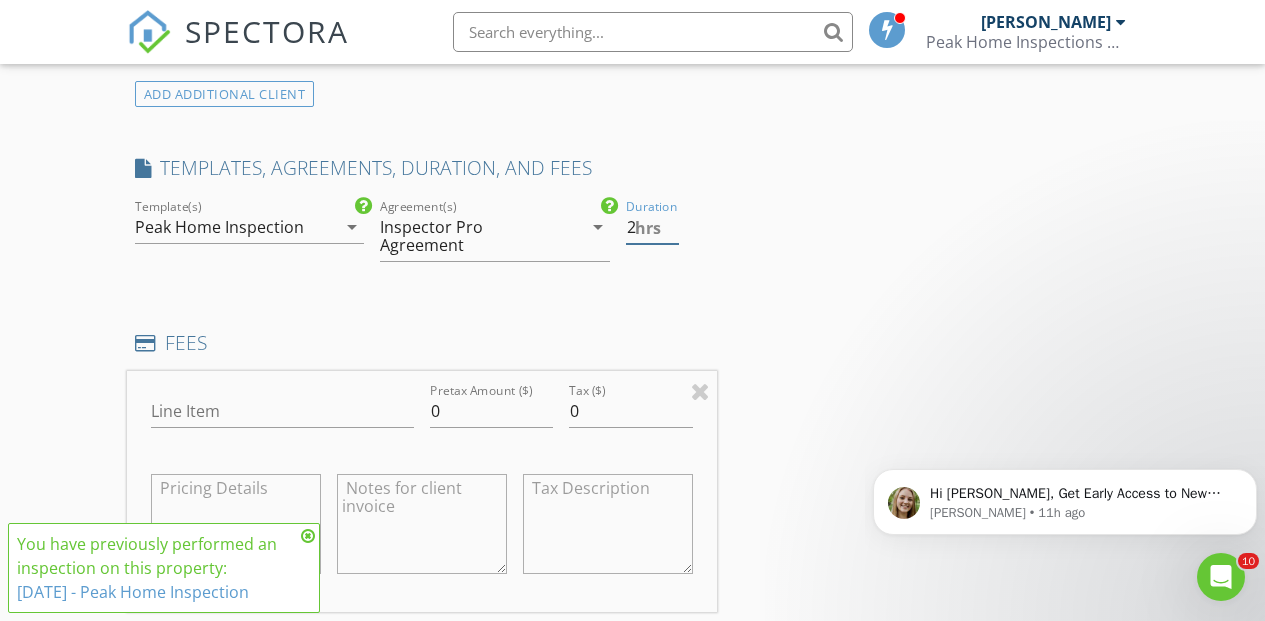 type on "2" 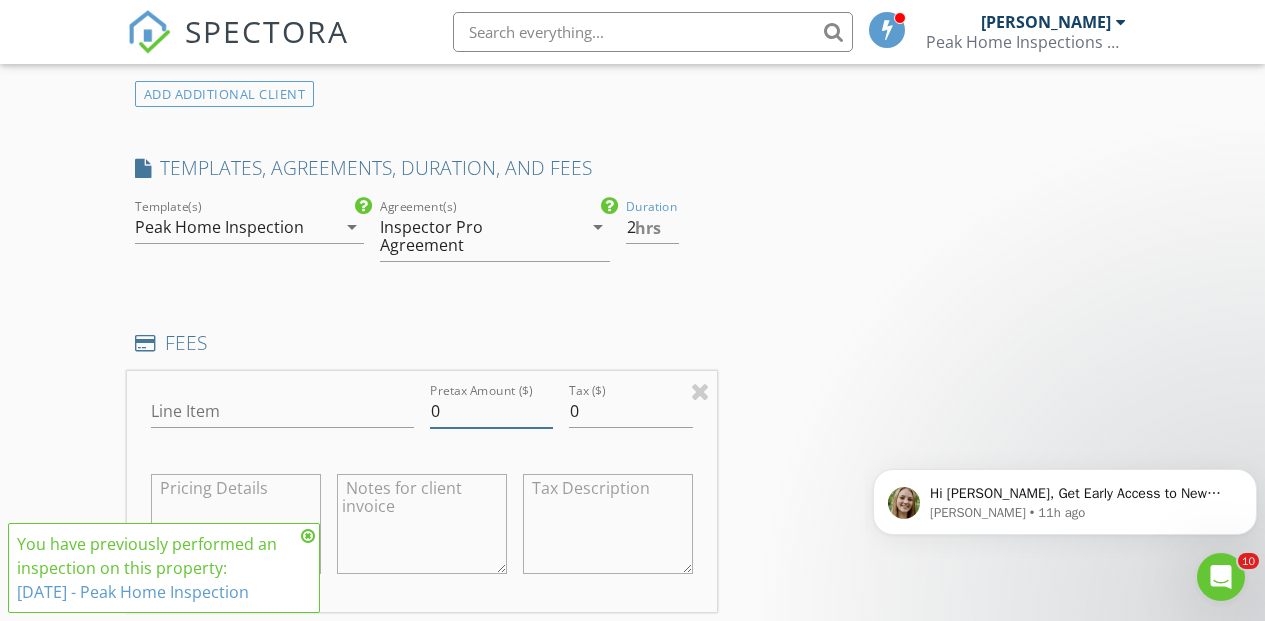 click on "0" at bounding box center [492, 411] 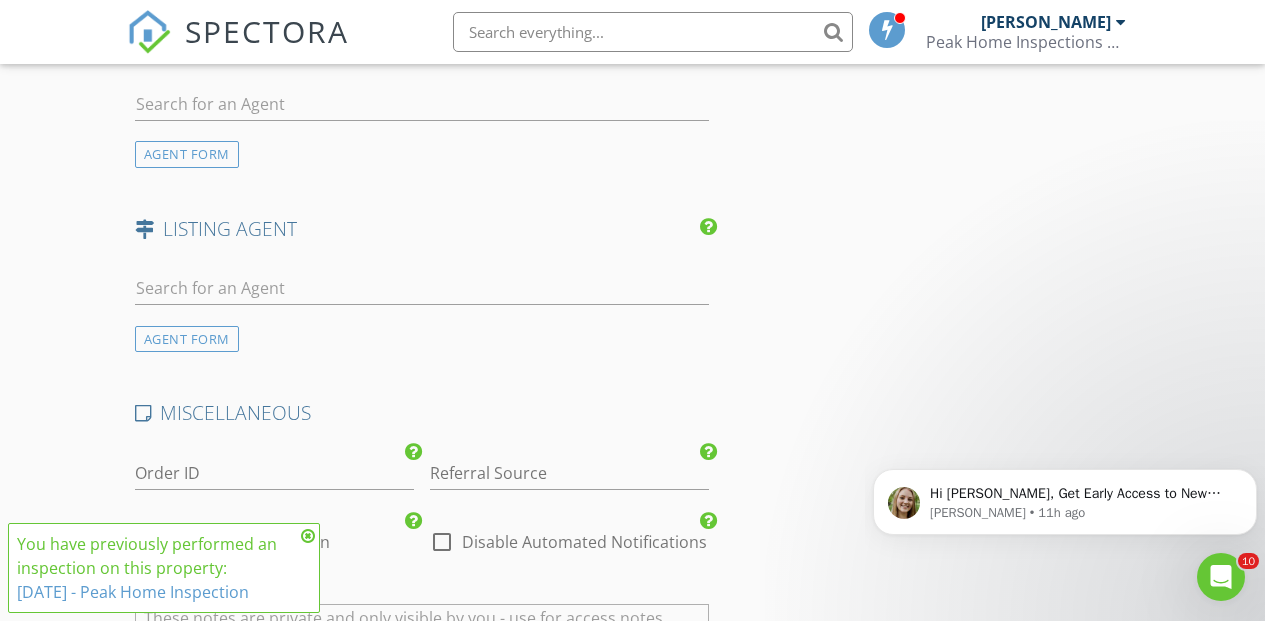 scroll, scrollTop: 2788, scrollLeft: 0, axis: vertical 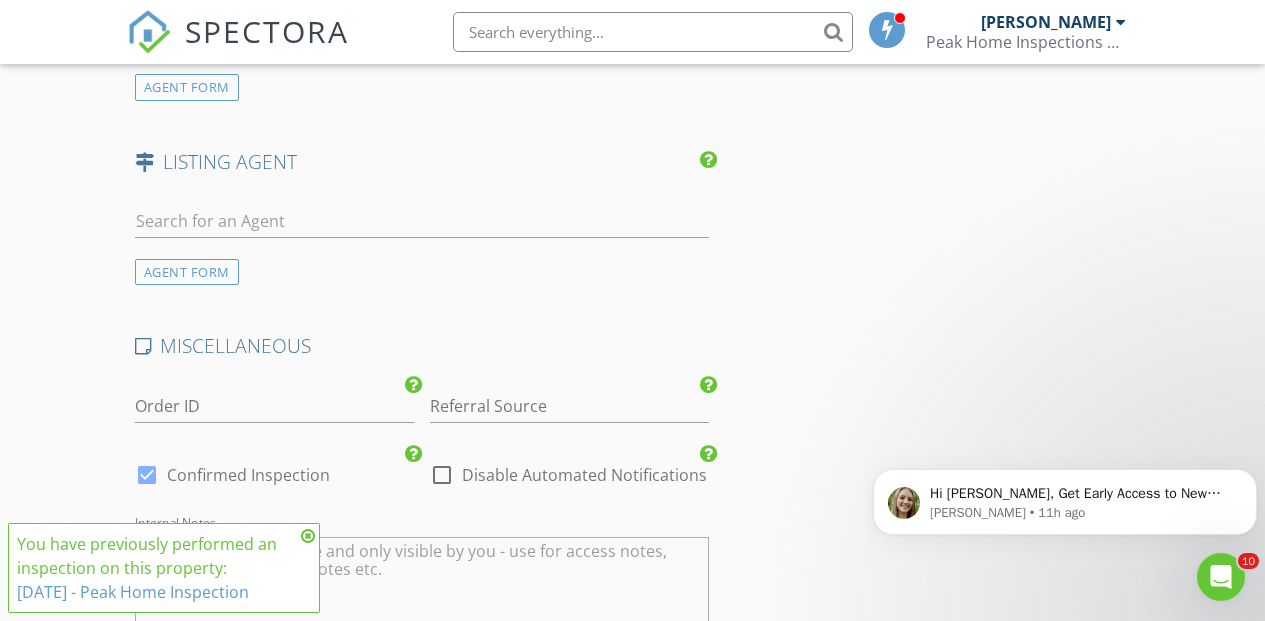 type on "550.00" 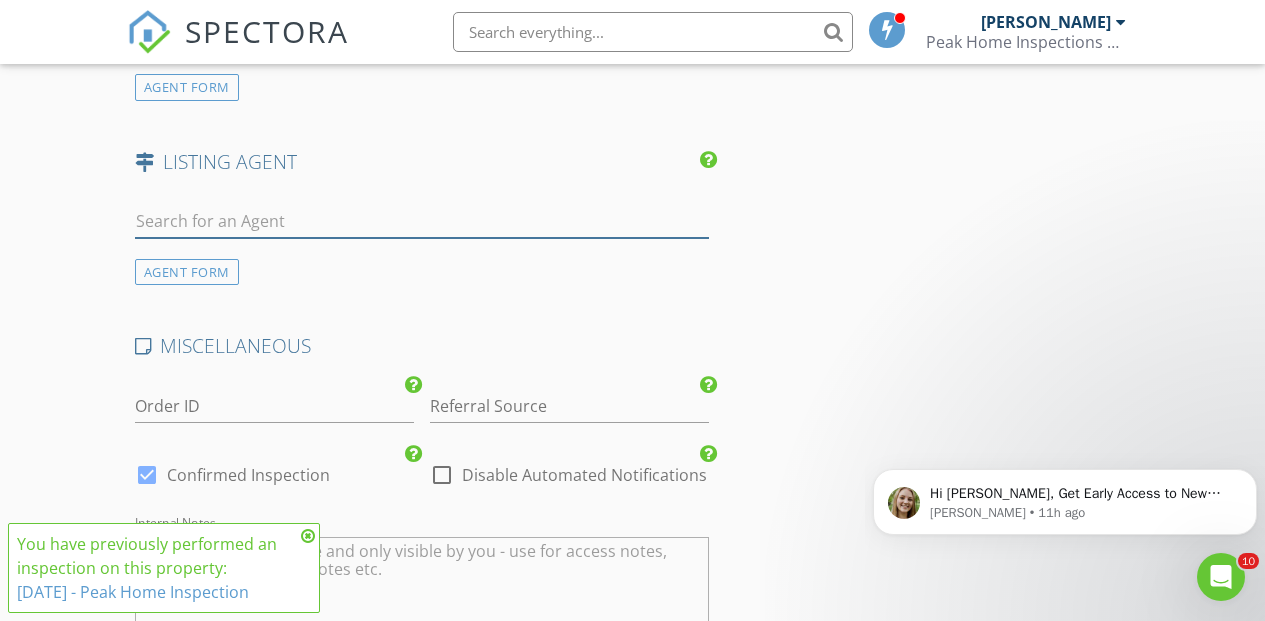 click at bounding box center [422, 221] 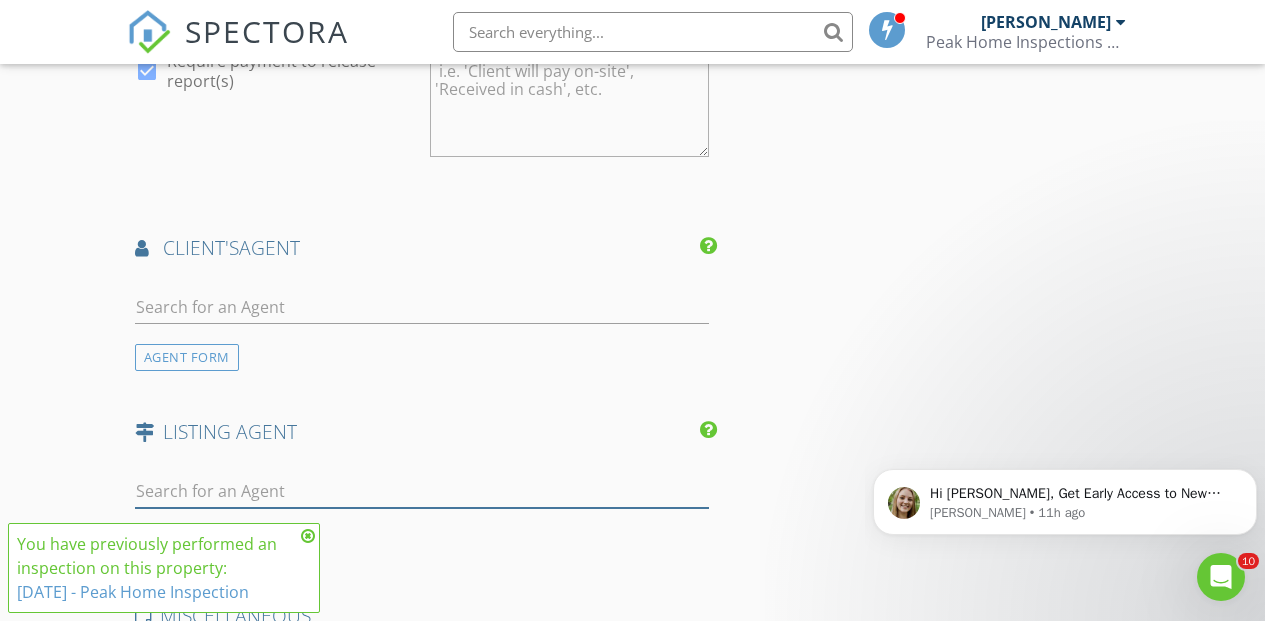 scroll, scrollTop: 2508, scrollLeft: 0, axis: vertical 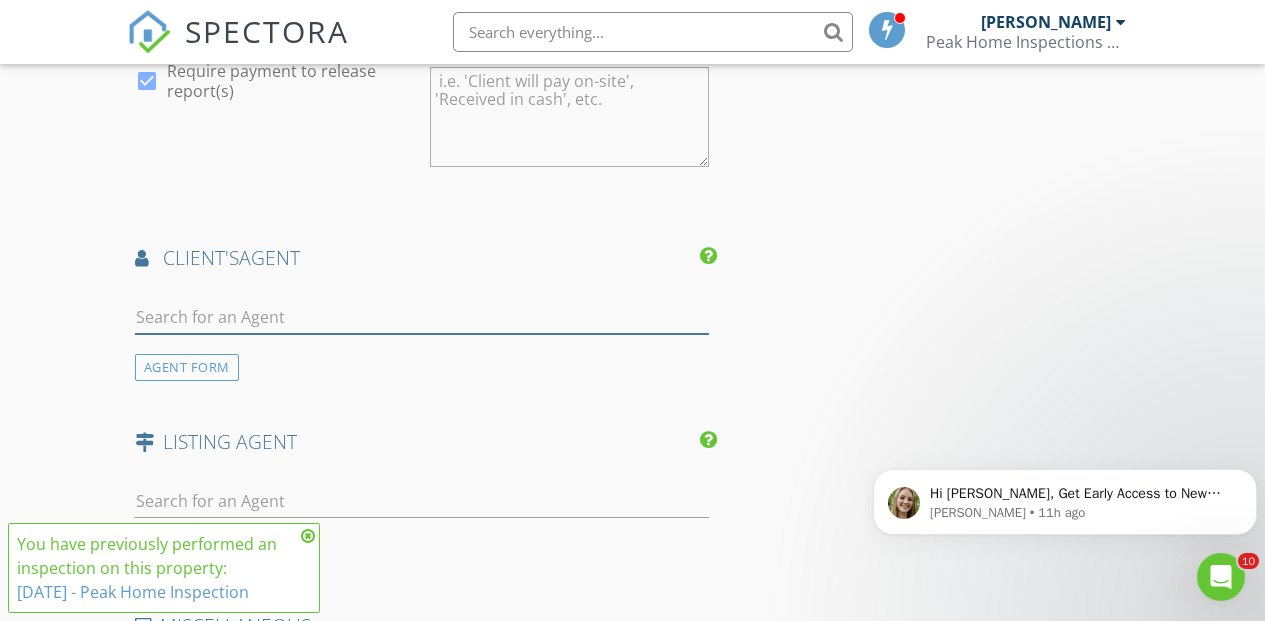 click at bounding box center [422, 317] 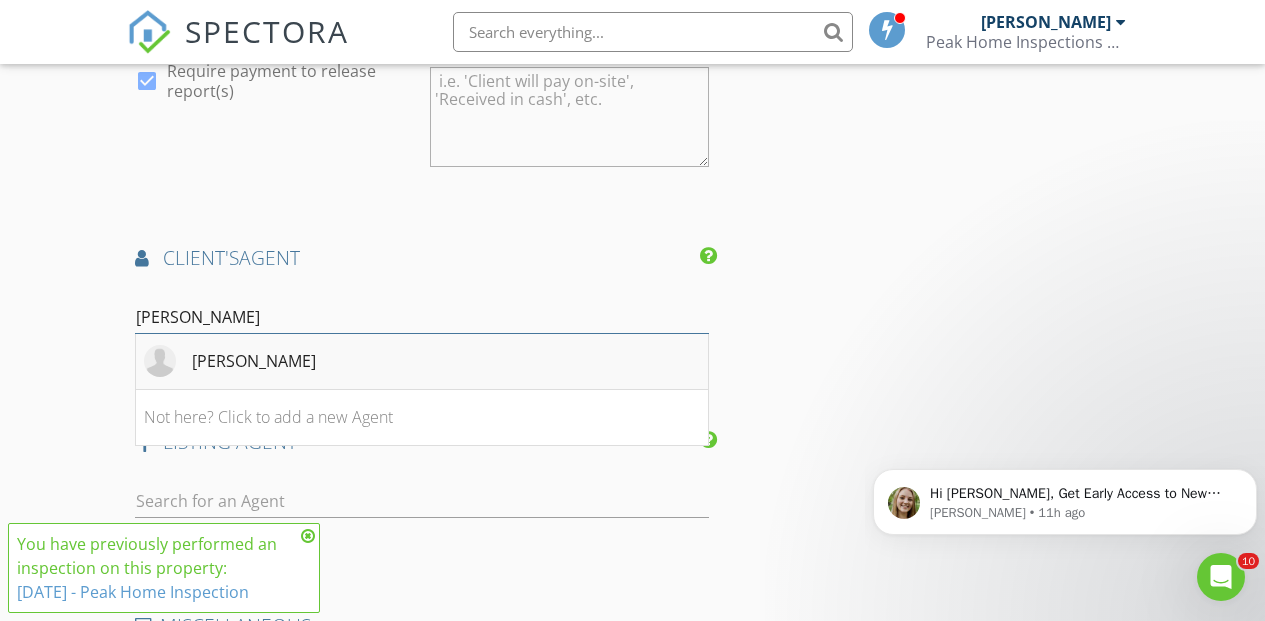 type on "Cass" 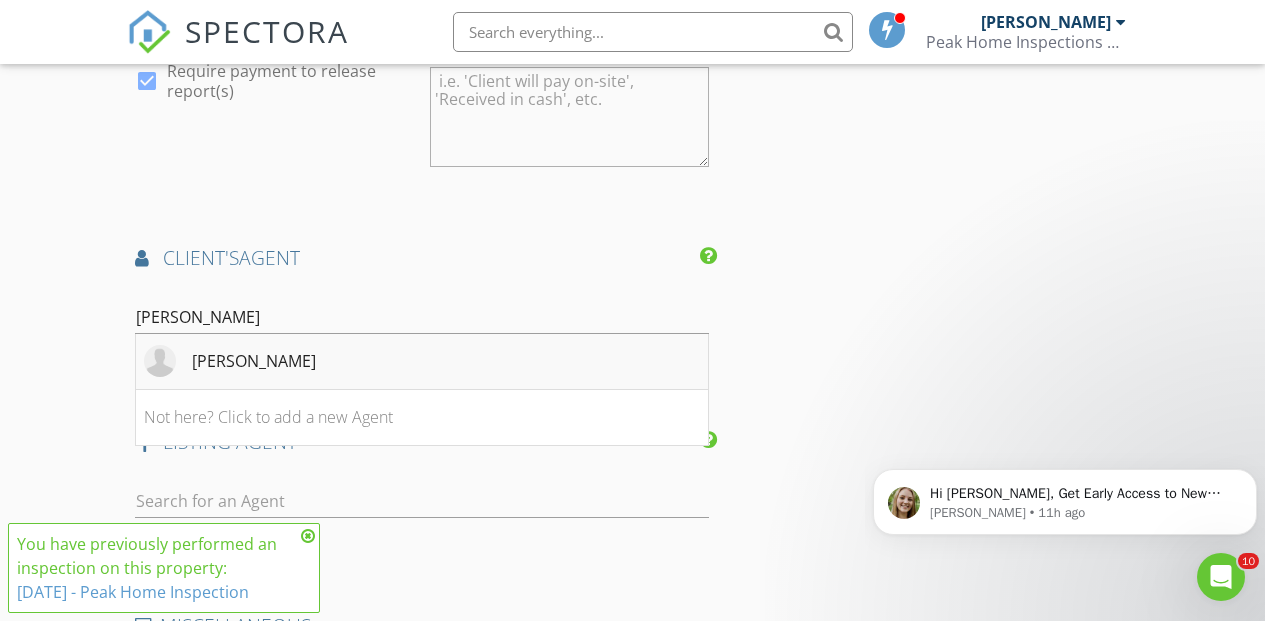click on "Cassi McGinnis" at bounding box center [254, 361] 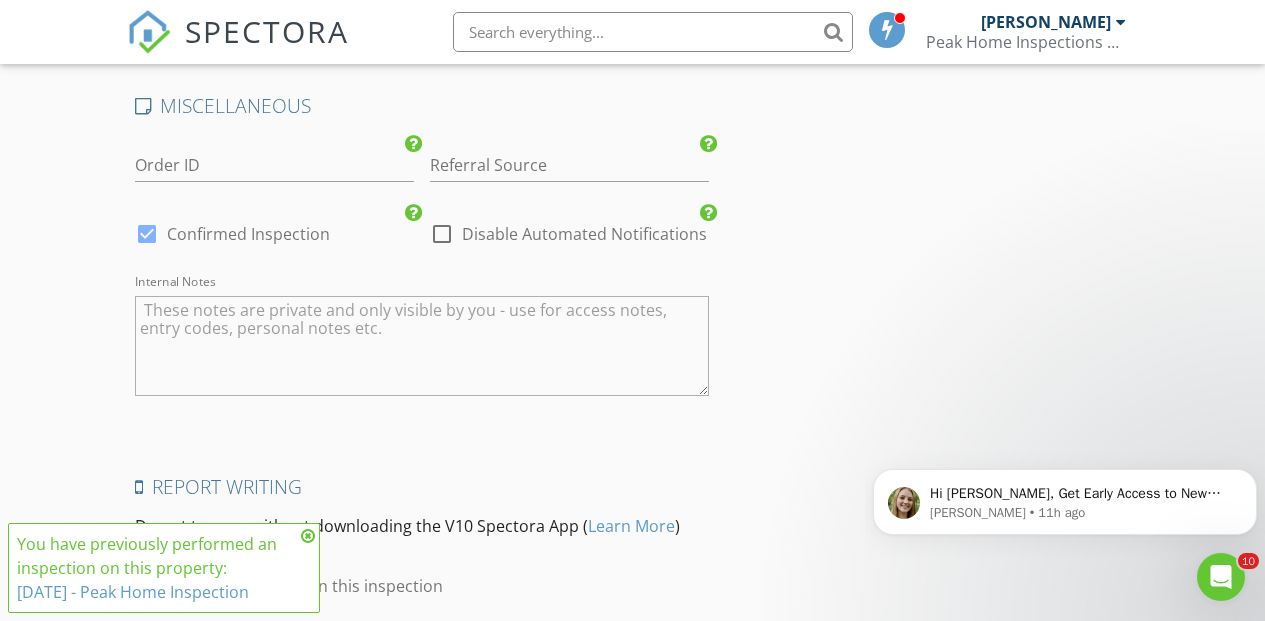 scroll, scrollTop: 3650, scrollLeft: 0, axis: vertical 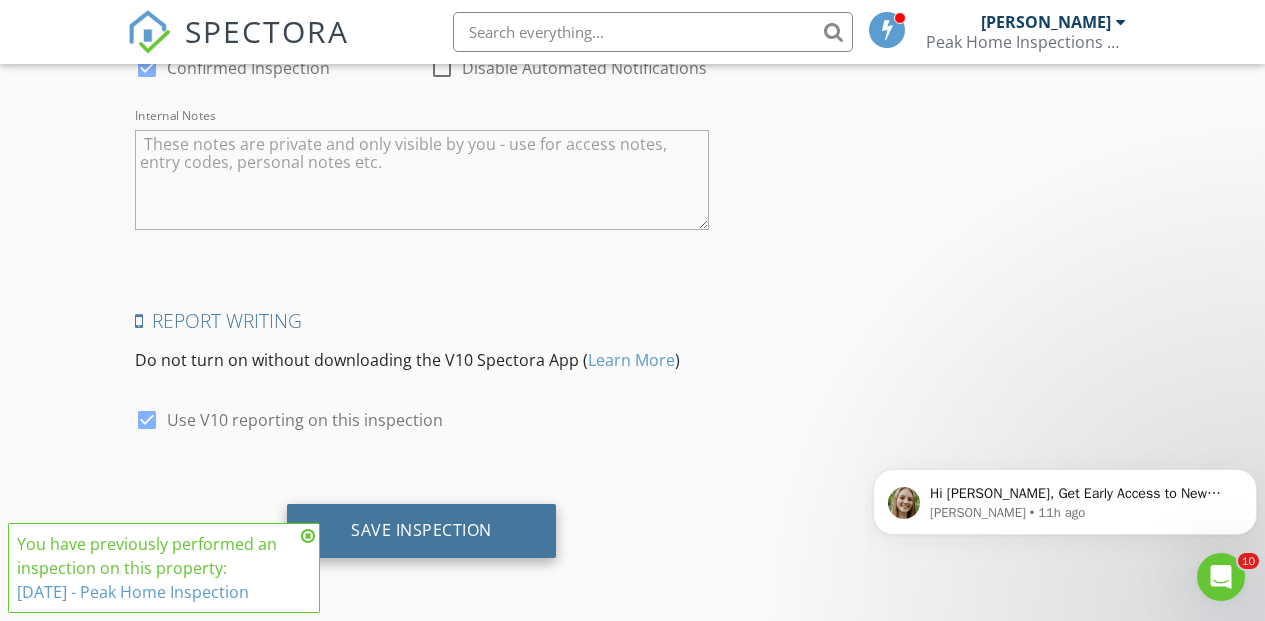 click on "Save Inspection" at bounding box center (421, 531) 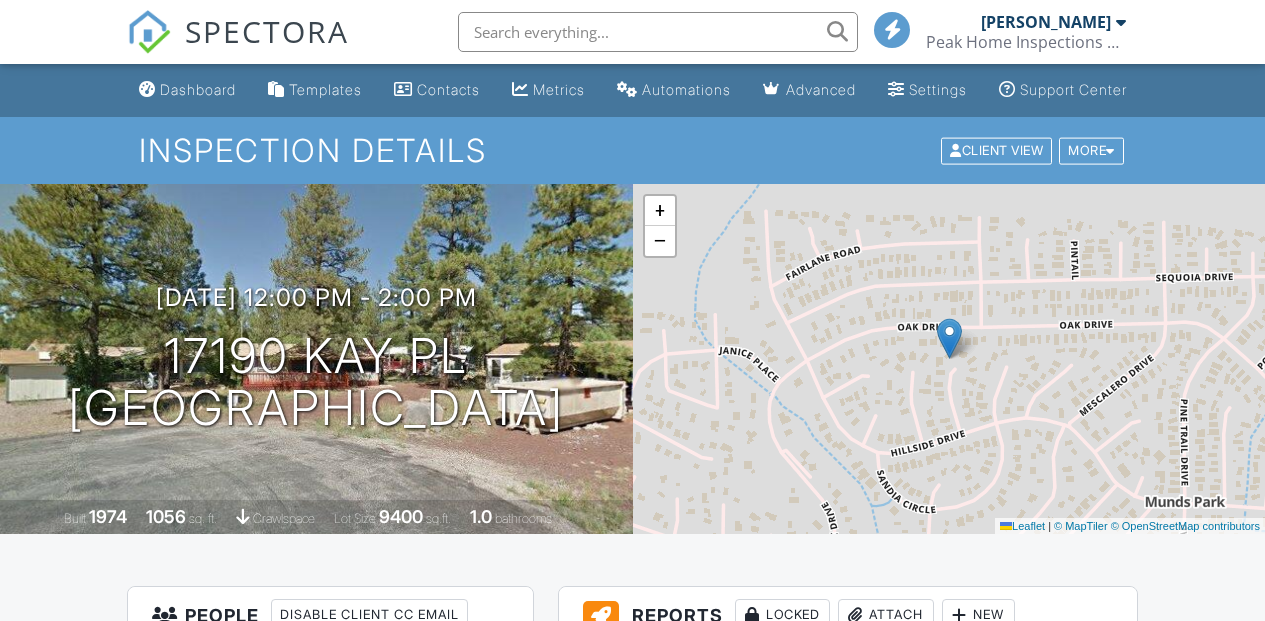 scroll, scrollTop: 241, scrollLeft: 0, axis: vertical 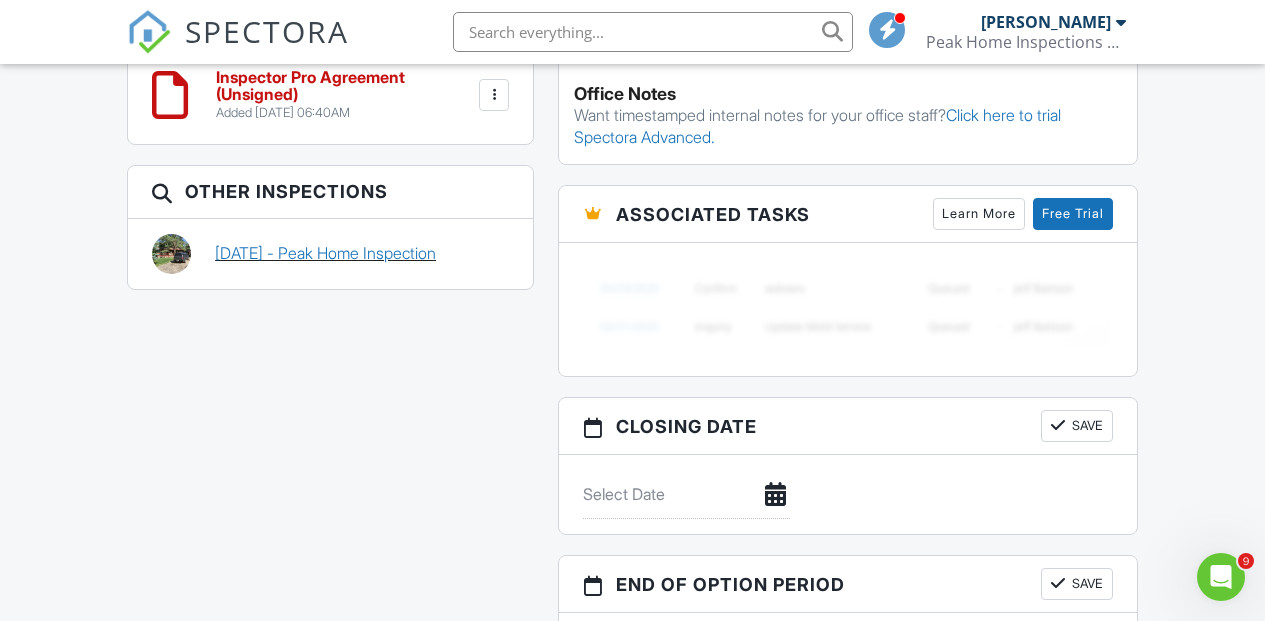click on "08/28/2022 - Peak Home Inspection" at bounding box center (325, 253) 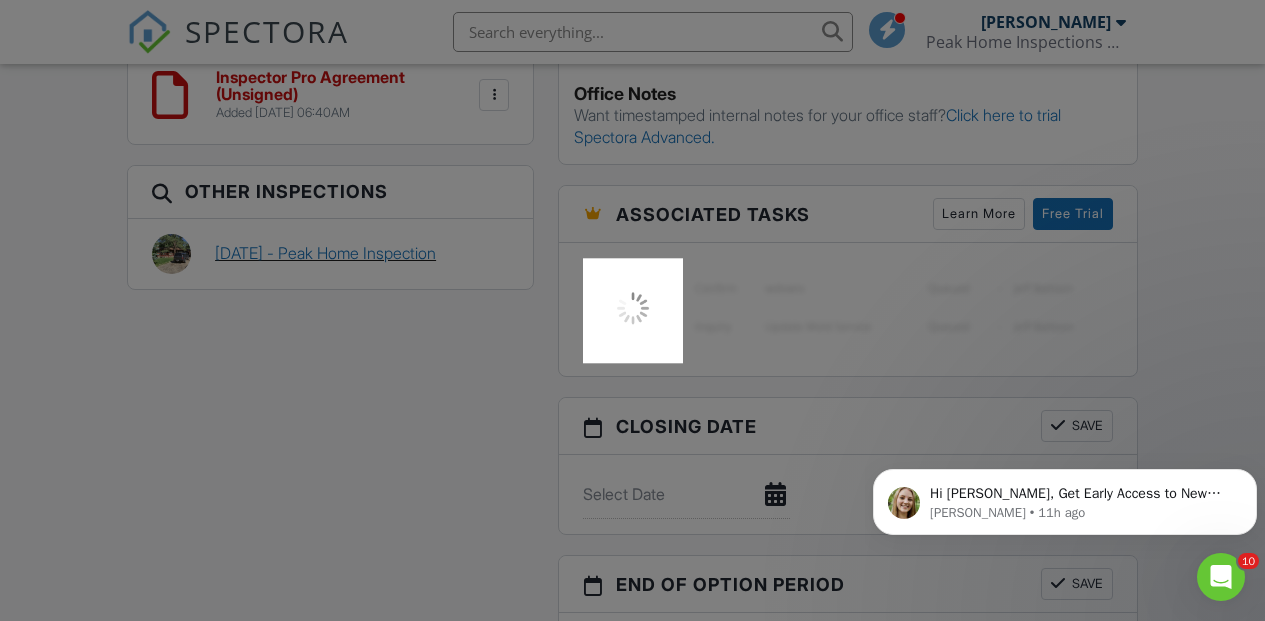 scroll, scrollTop: 0, scrollLeft: 0, axis: both 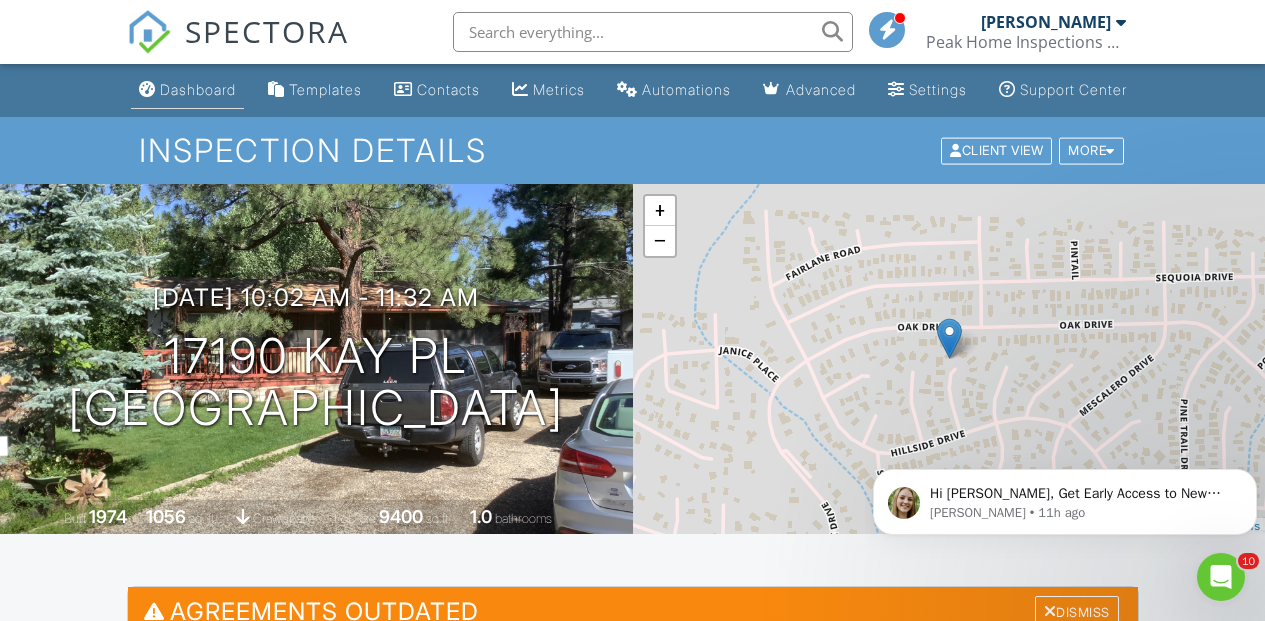 click on "Dashboard" at bounding box center [198, 89] 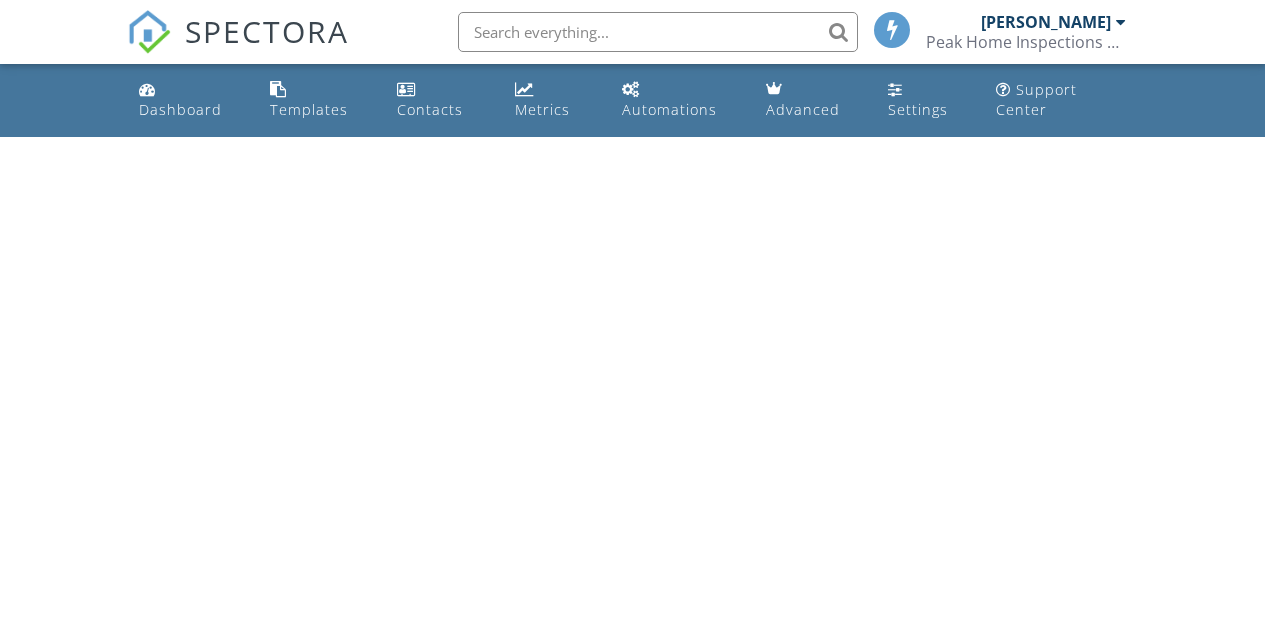 scroll, scrollTop: 0, scrollLeft: 0, axis: both 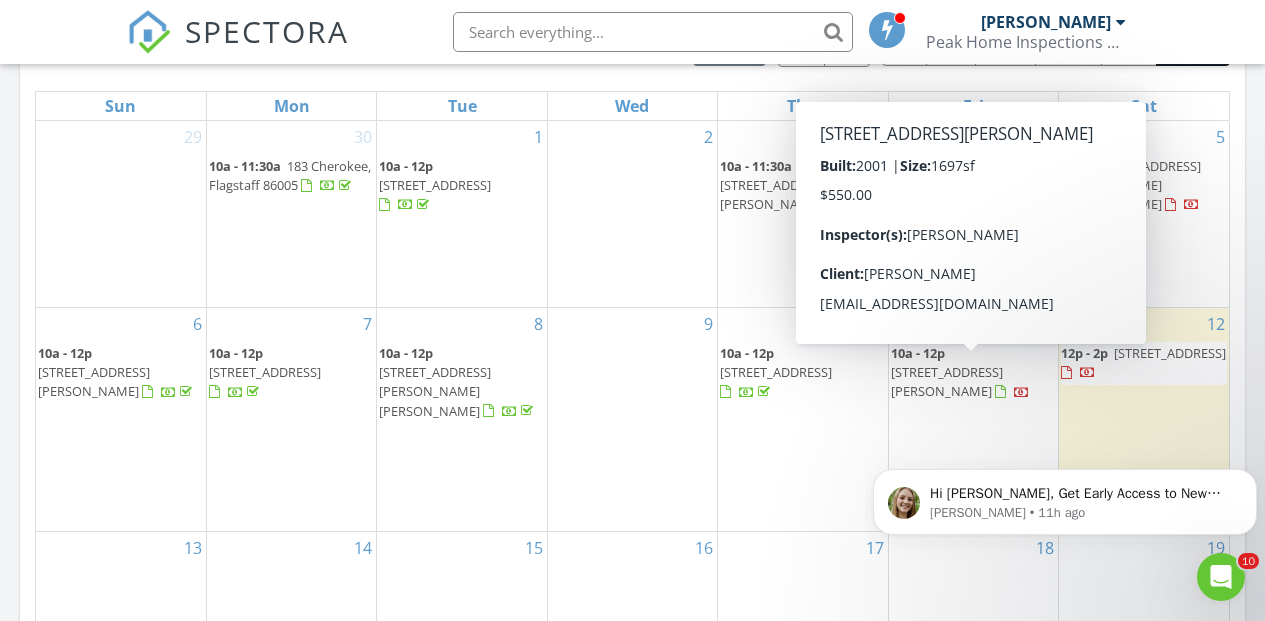 click on "1384 W Canvasback Trail, Williams 86046" at bounding box center (947, 381) 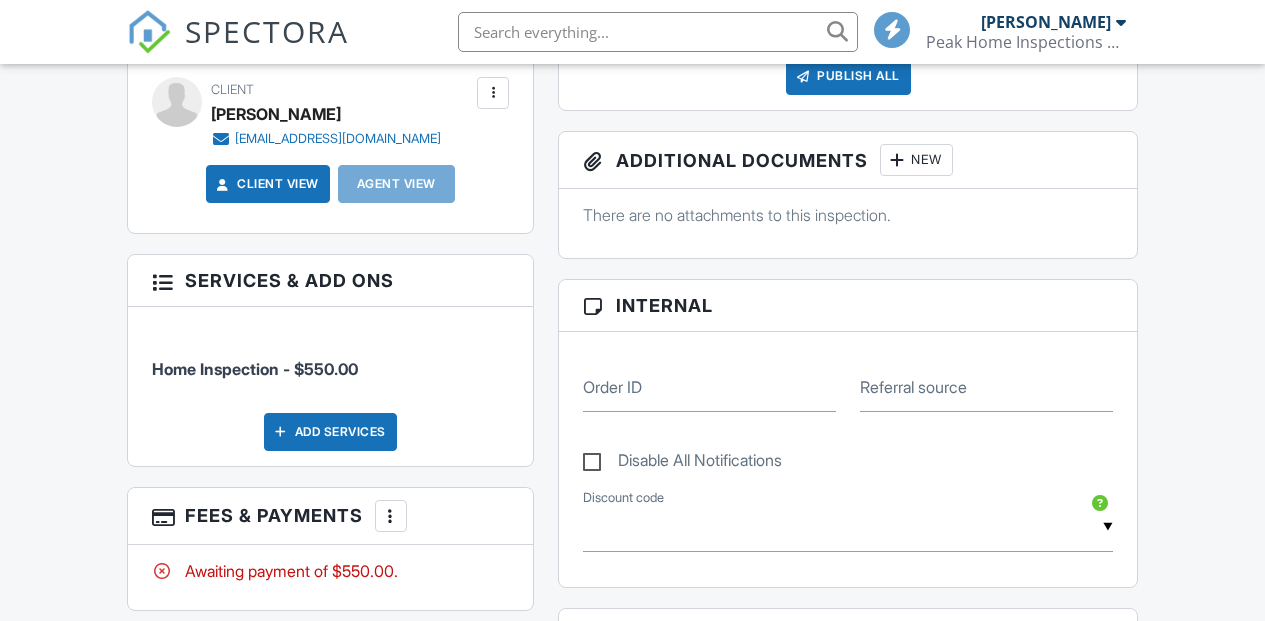 scroll, scrollTop: 1047, scrollLeft: 0, axis: vertical 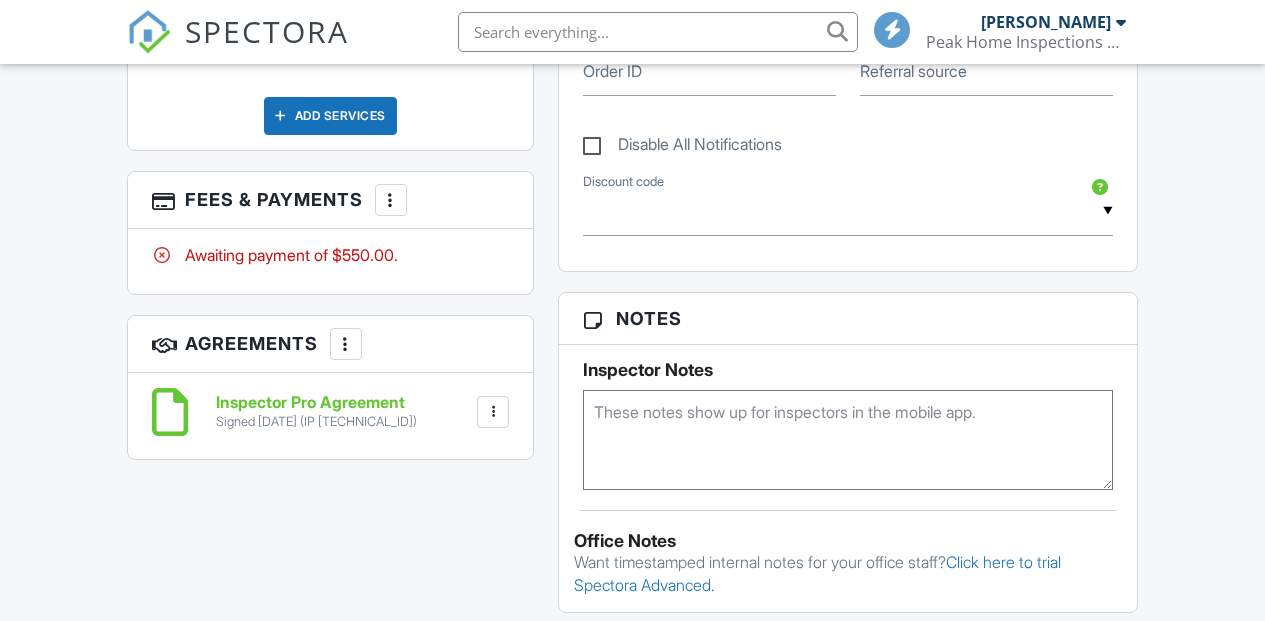 click at bounding box center (391, 200) 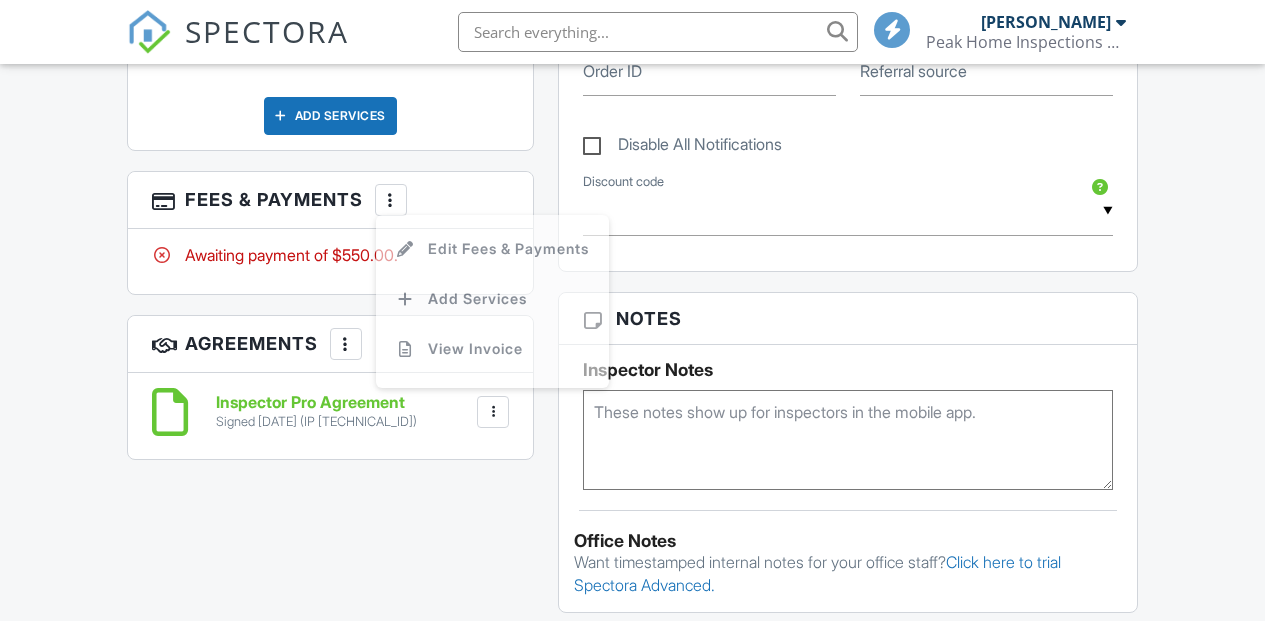 scroll, scrollTop: 1048, scrollLeft: 0, axis: vertical 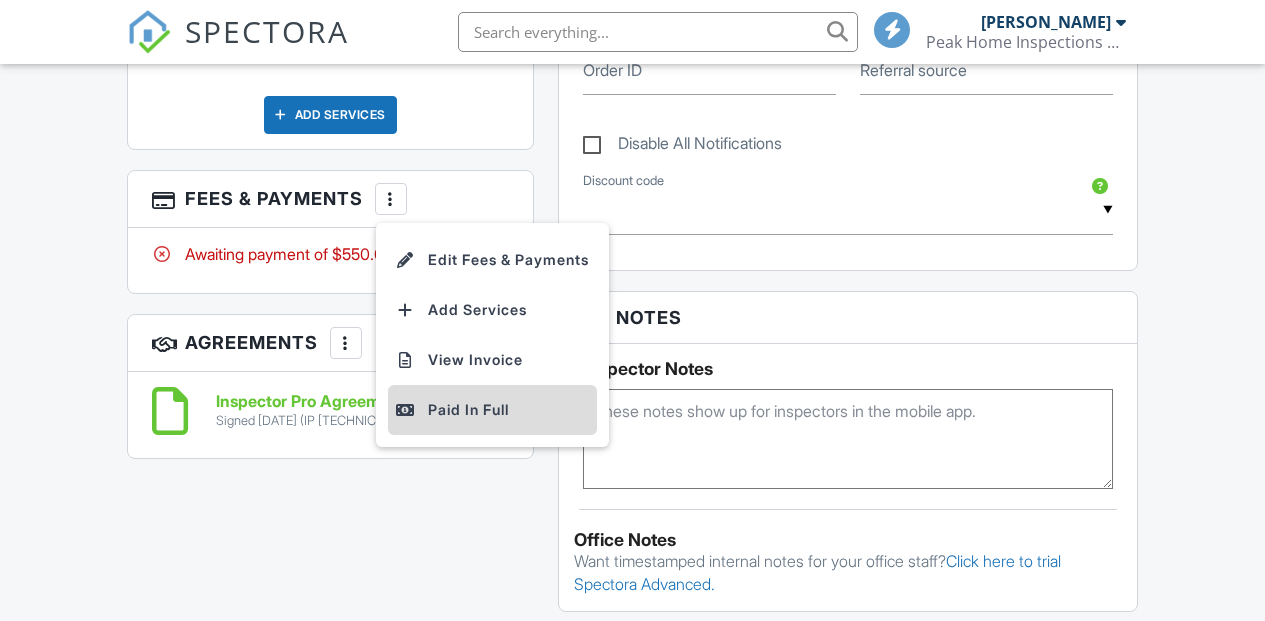 click on "Paid In Full" at bounding box center [492, 410] 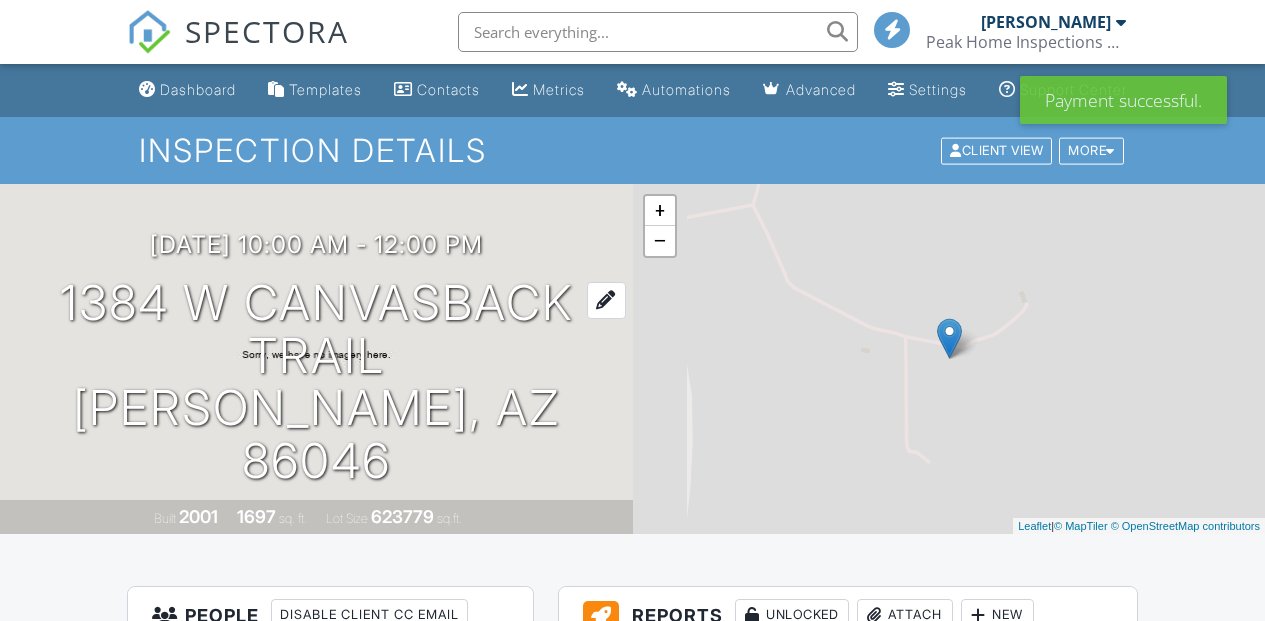 scroll, scrollTop: 290, scrollLeft: 0, axis: vertical 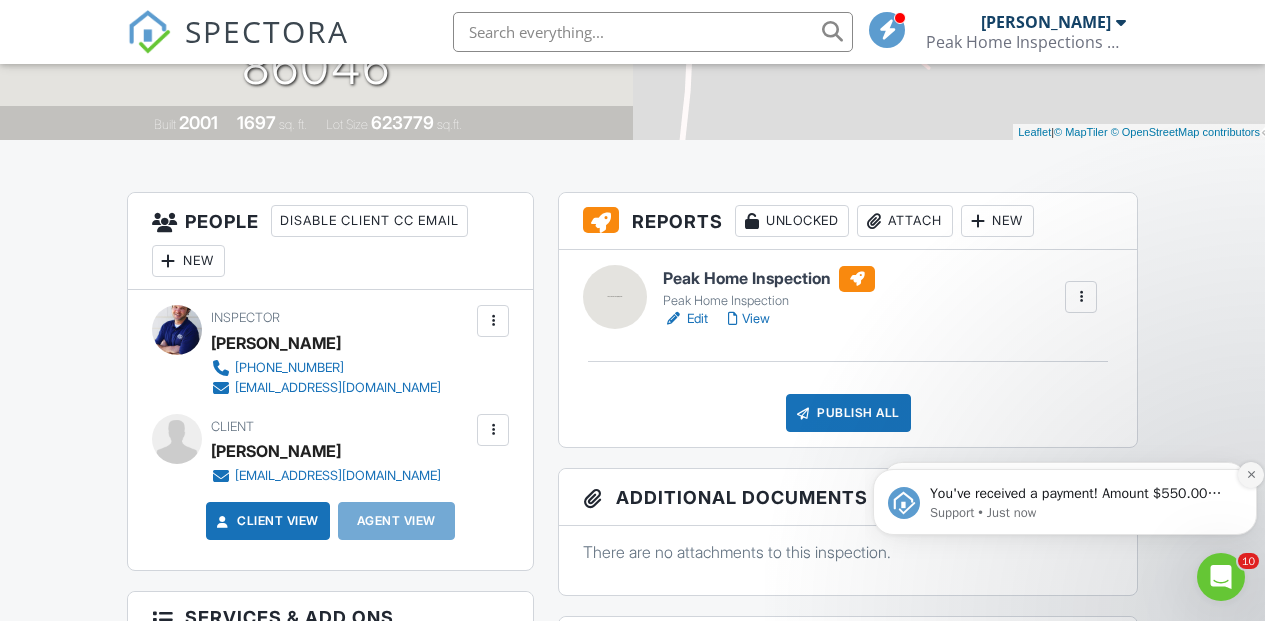 click 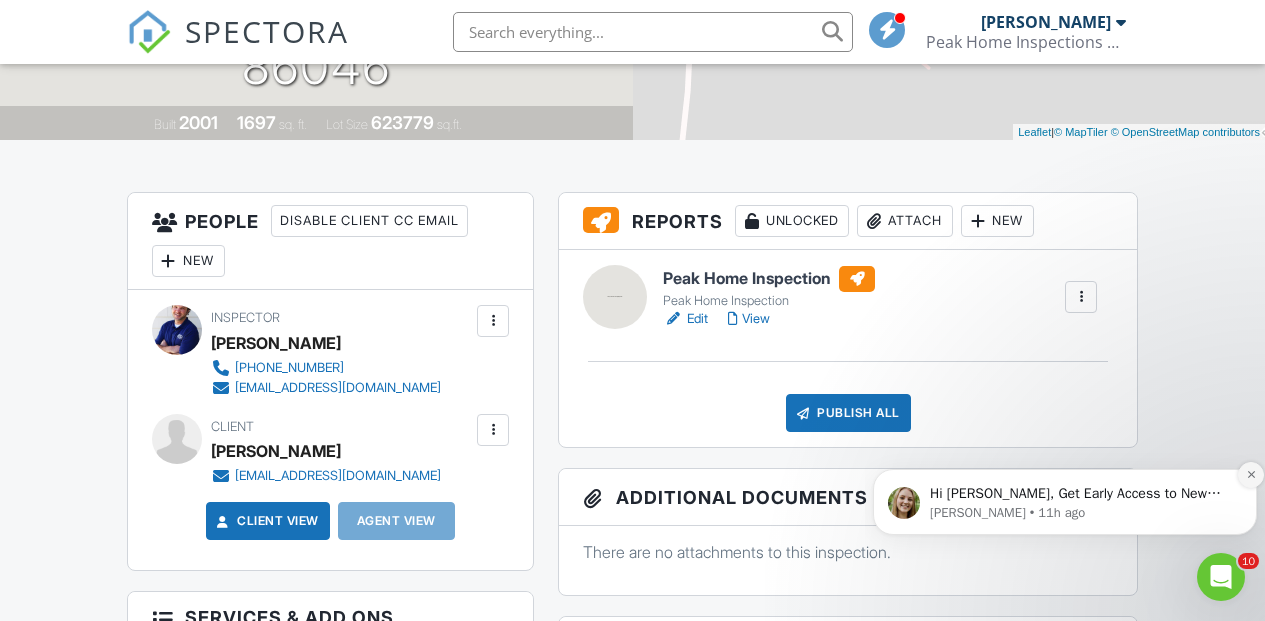 click 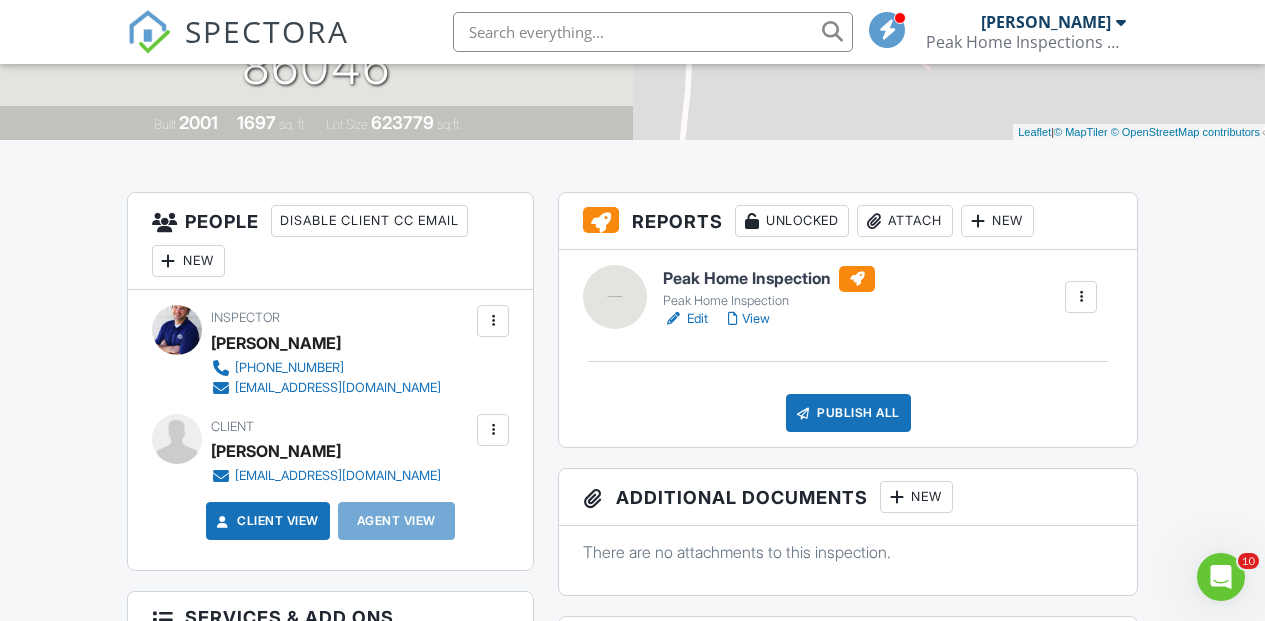 scroll, scrollTop: 331, scrollLeft: 0, axis: vertical 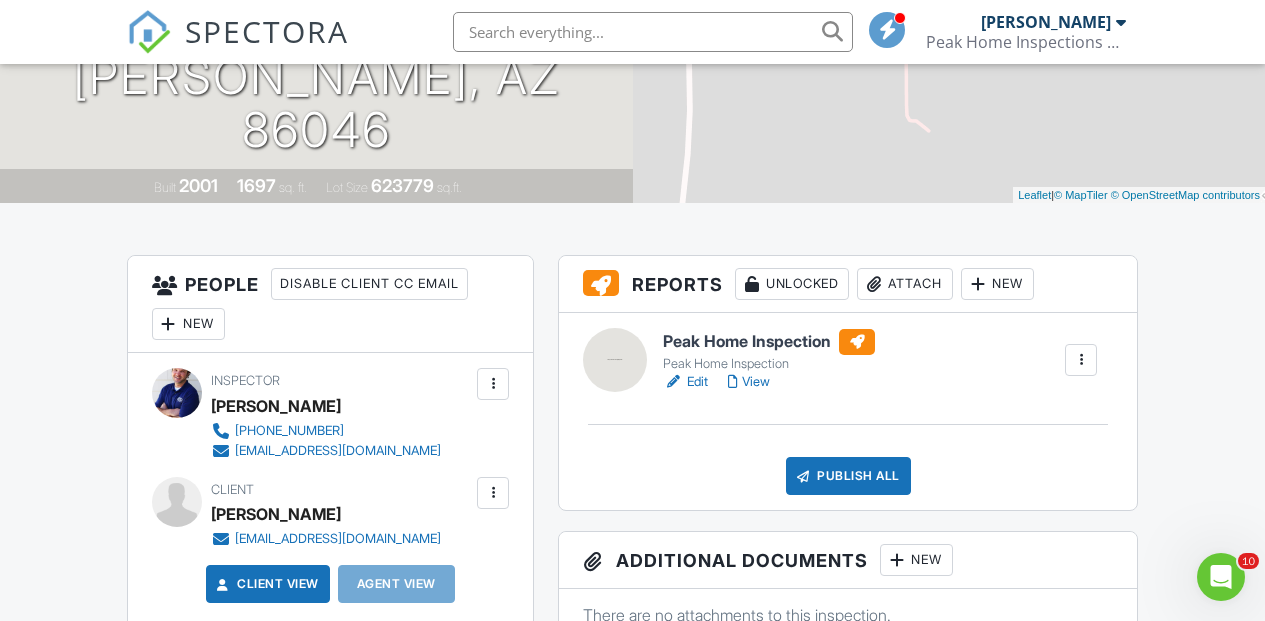 click on "Edit" at bounding box center [685, 382] 